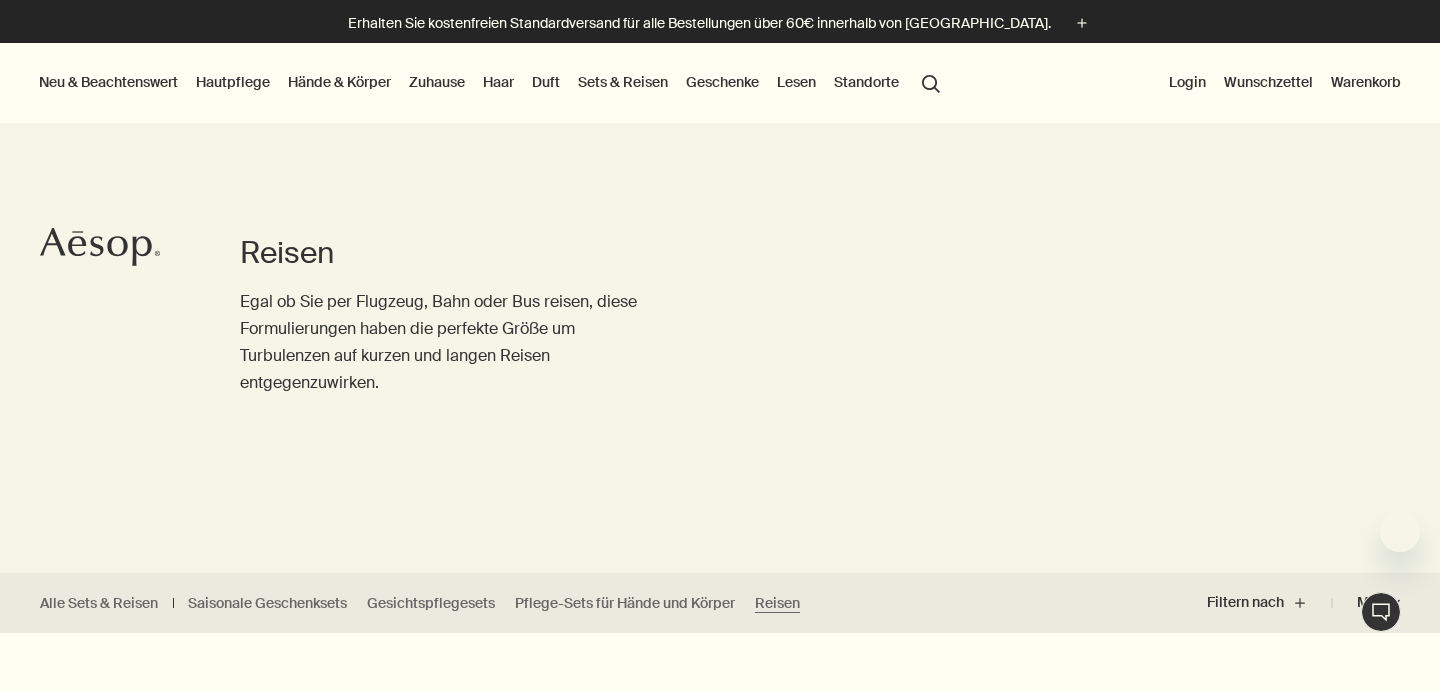 scroll, scrollTop: 0, scrollLeft: 0, axis: both 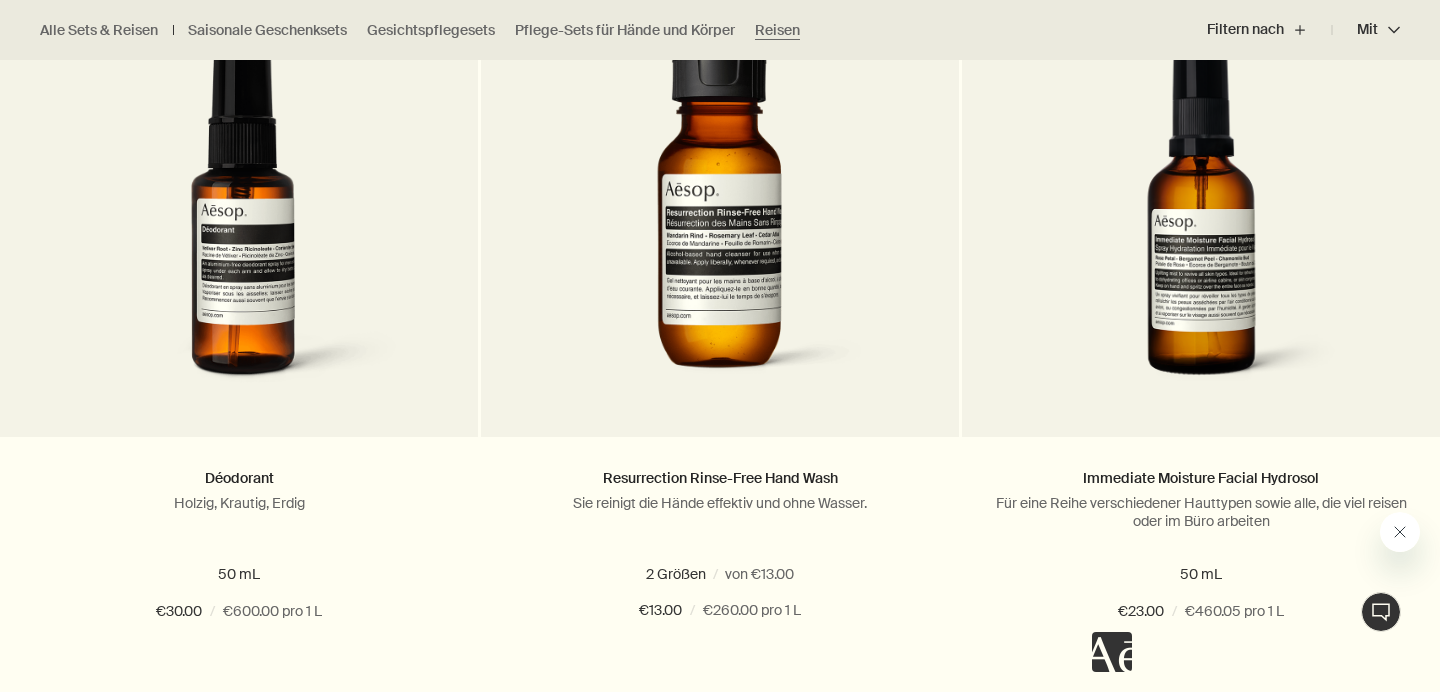 click at bounding box center [1400, 532] 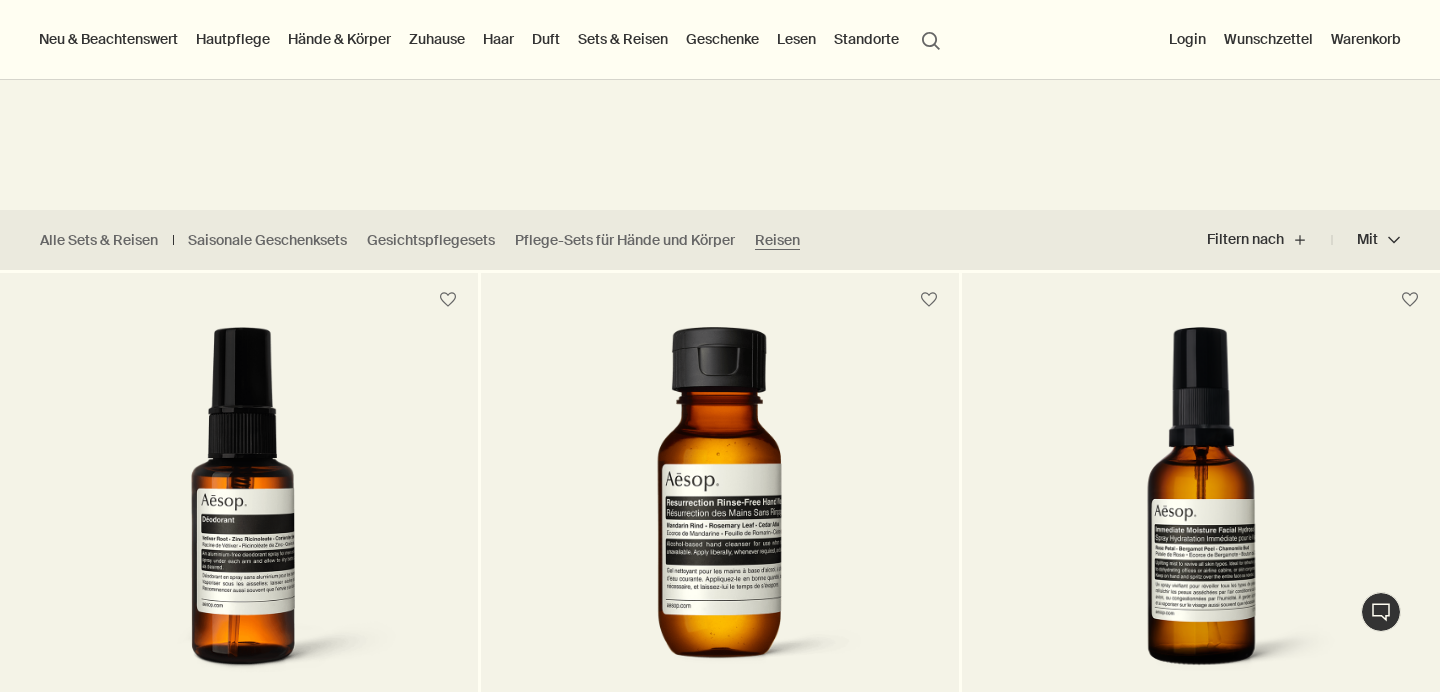 scroll, scrollTop: 0, scrollLeft: 0, axis: both 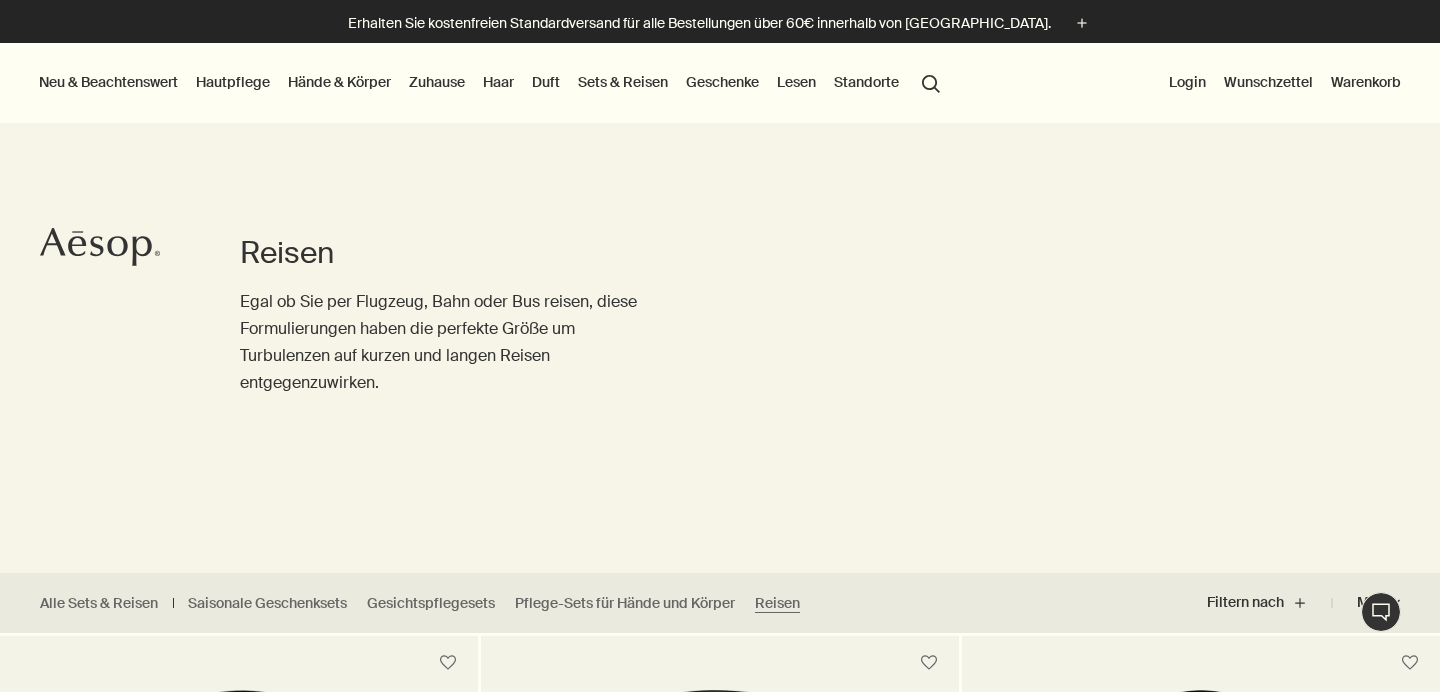 click on "Reisen  Egal ob Sie per Flugzeug, Bahn oder Bus reisen, diese Formulierungen haben die perfekte Größe um Turbulenzen auf kurzen und langen Reisen entgegenzuwirken." at bounding box center [720, 310] 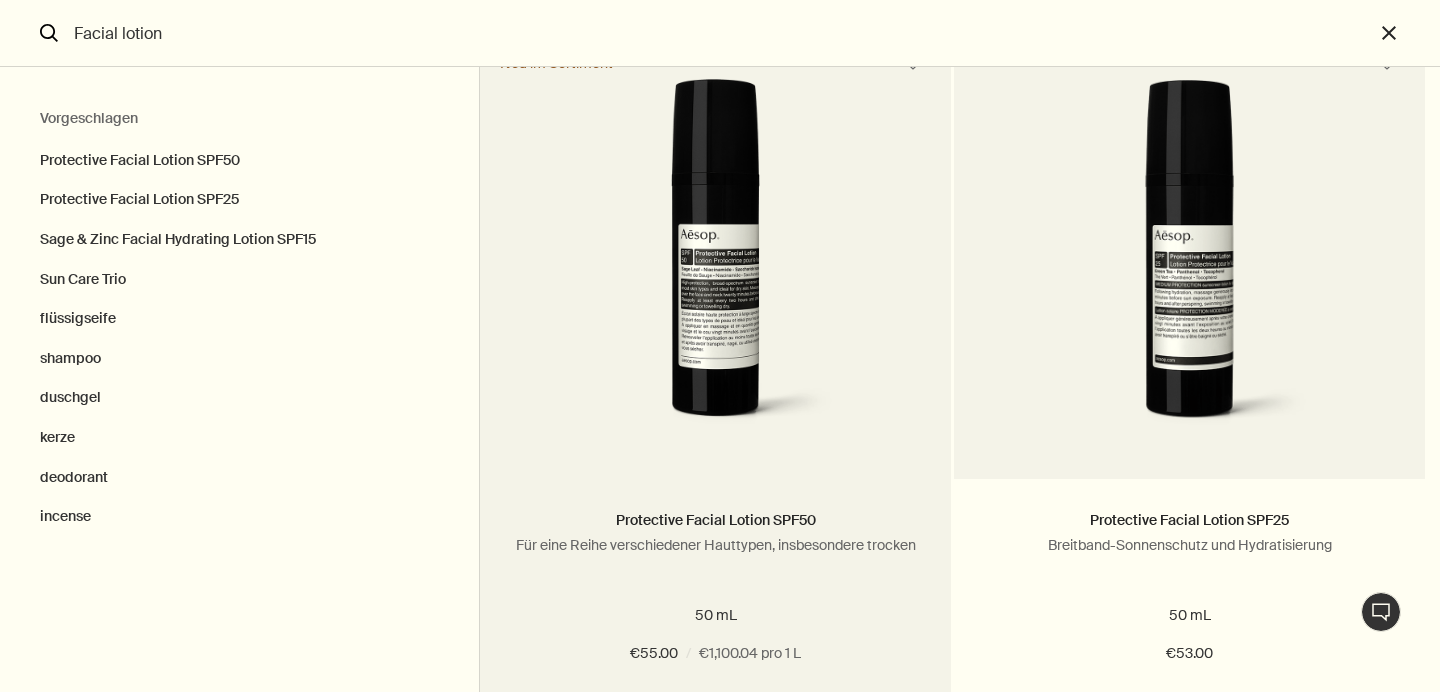 scroll, scrollTop: 131, scrollLeft: 0, axis: vertical 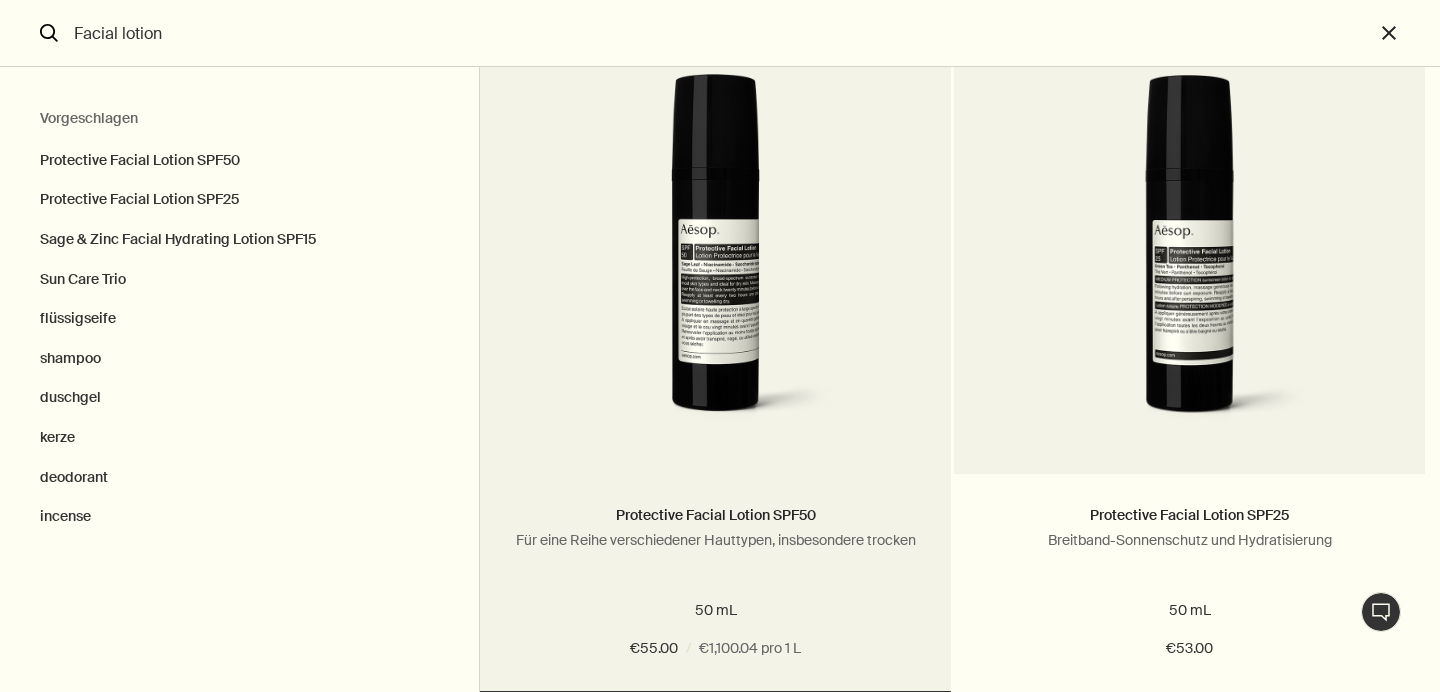 type on "Facial lotion" 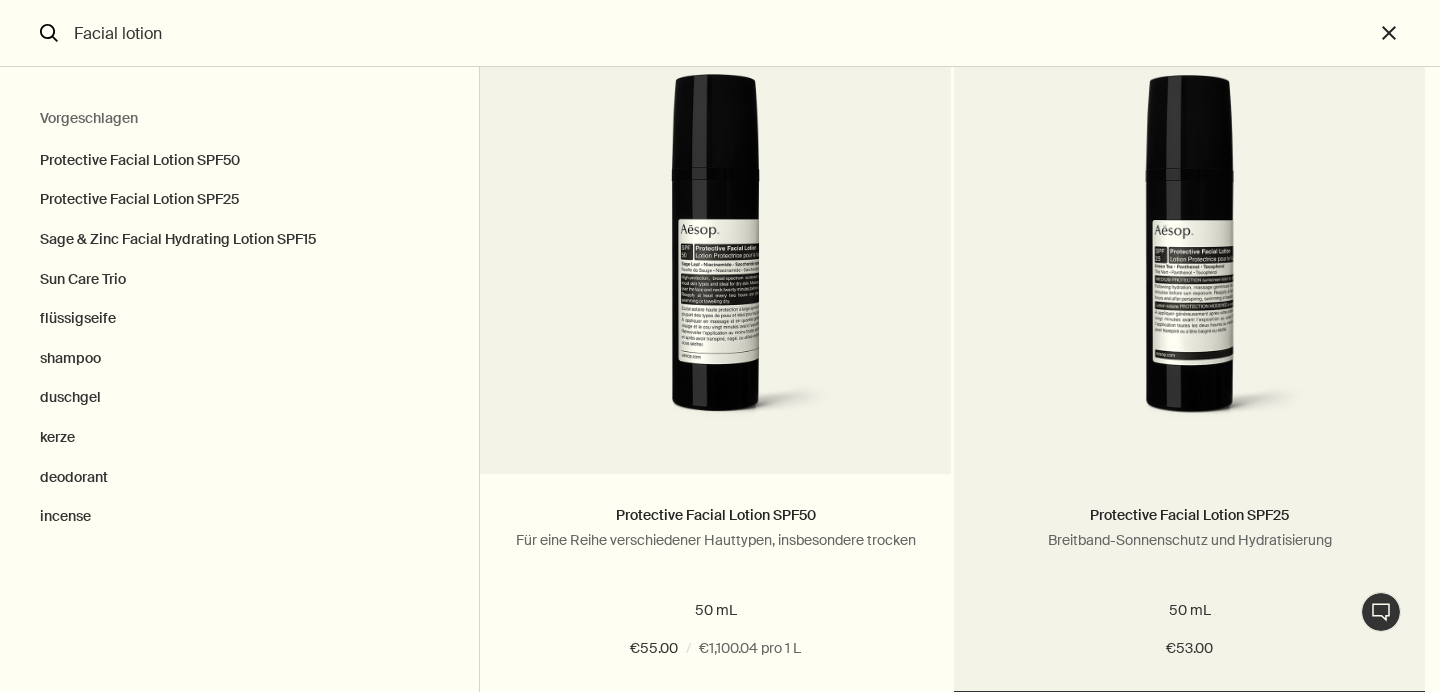 click at bounding box center (1189, 259) 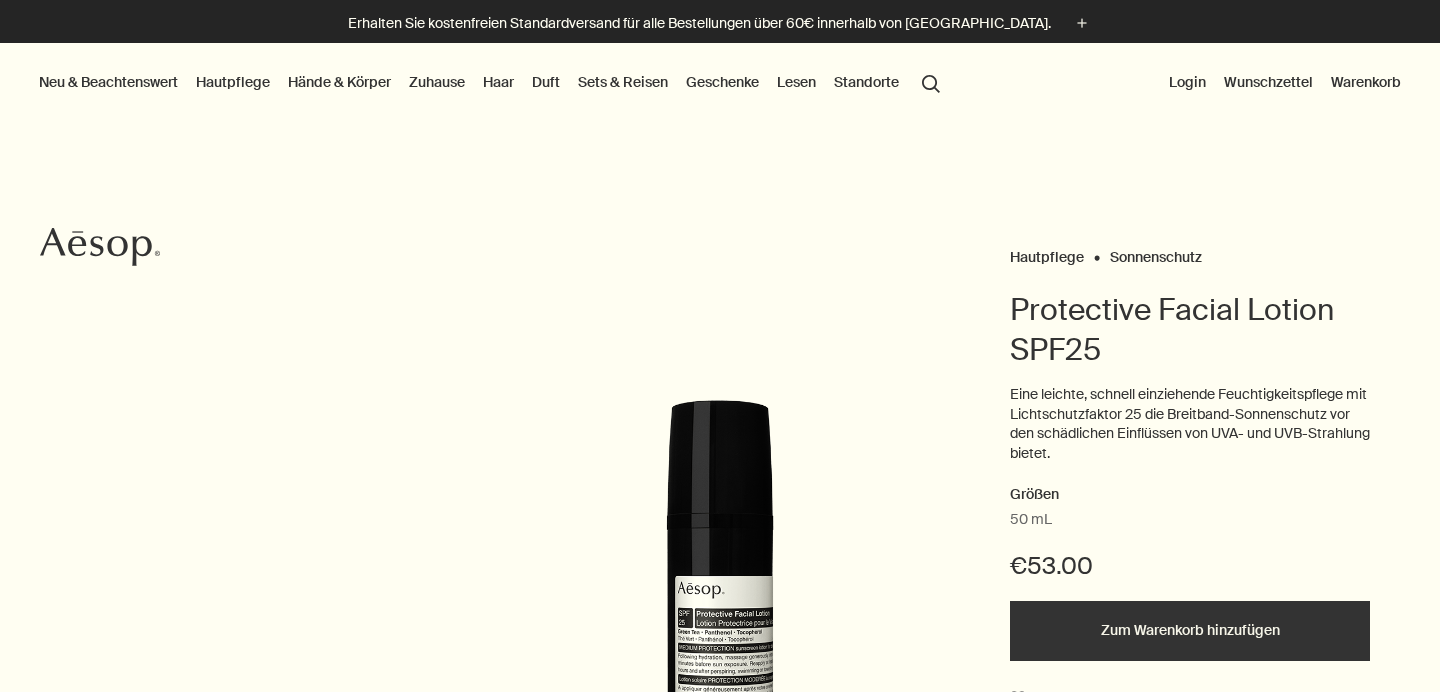 scroll, scrollTop: 0, scrollLeft: 0, axis: both 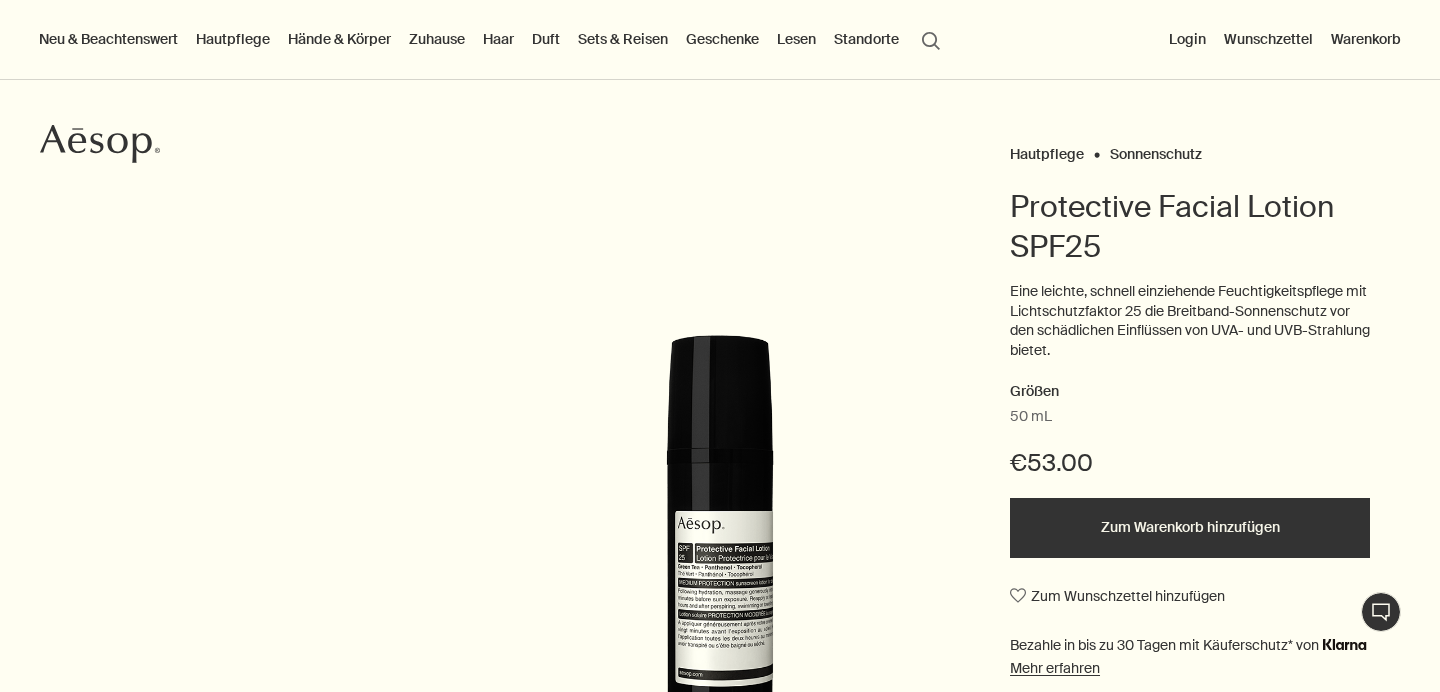 click on "Zum Warenkorb hinzufügen" at bounding box center [1190, 528] 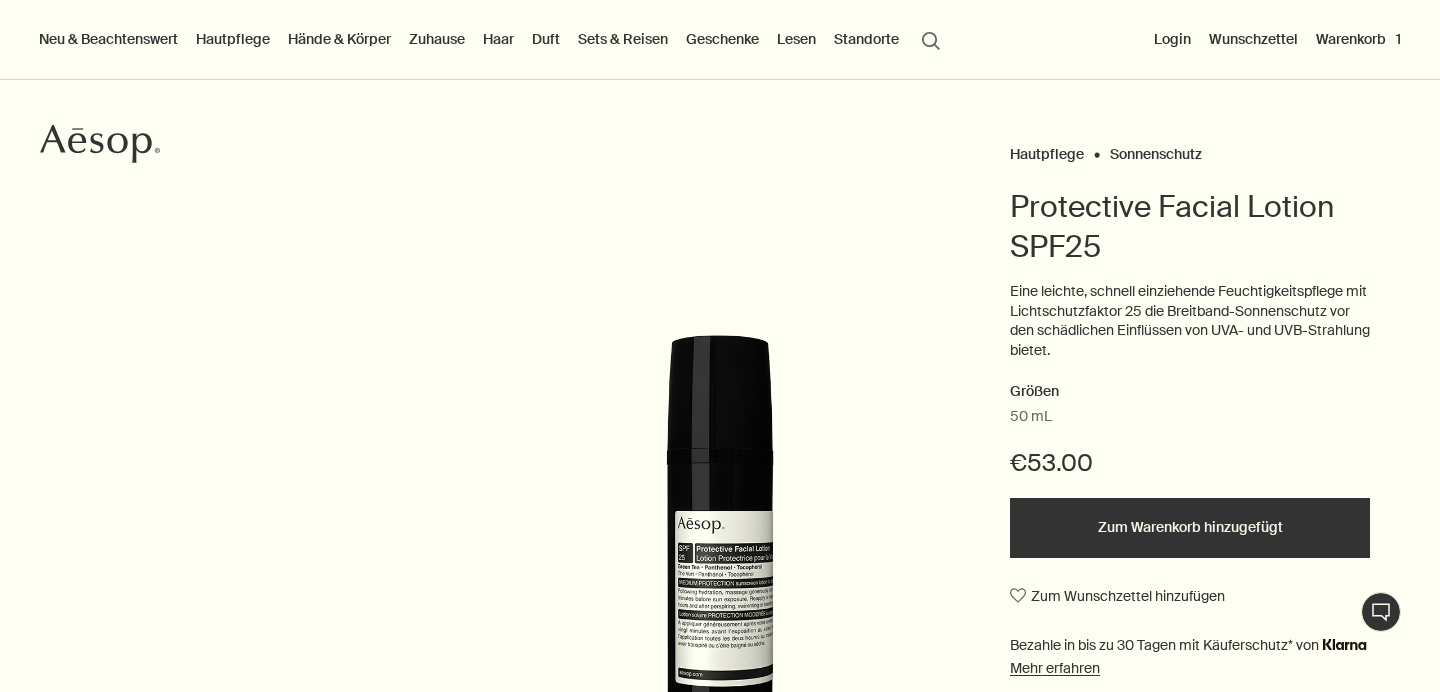 click on "Sets & Reisen" at bounding box center (623, 39) 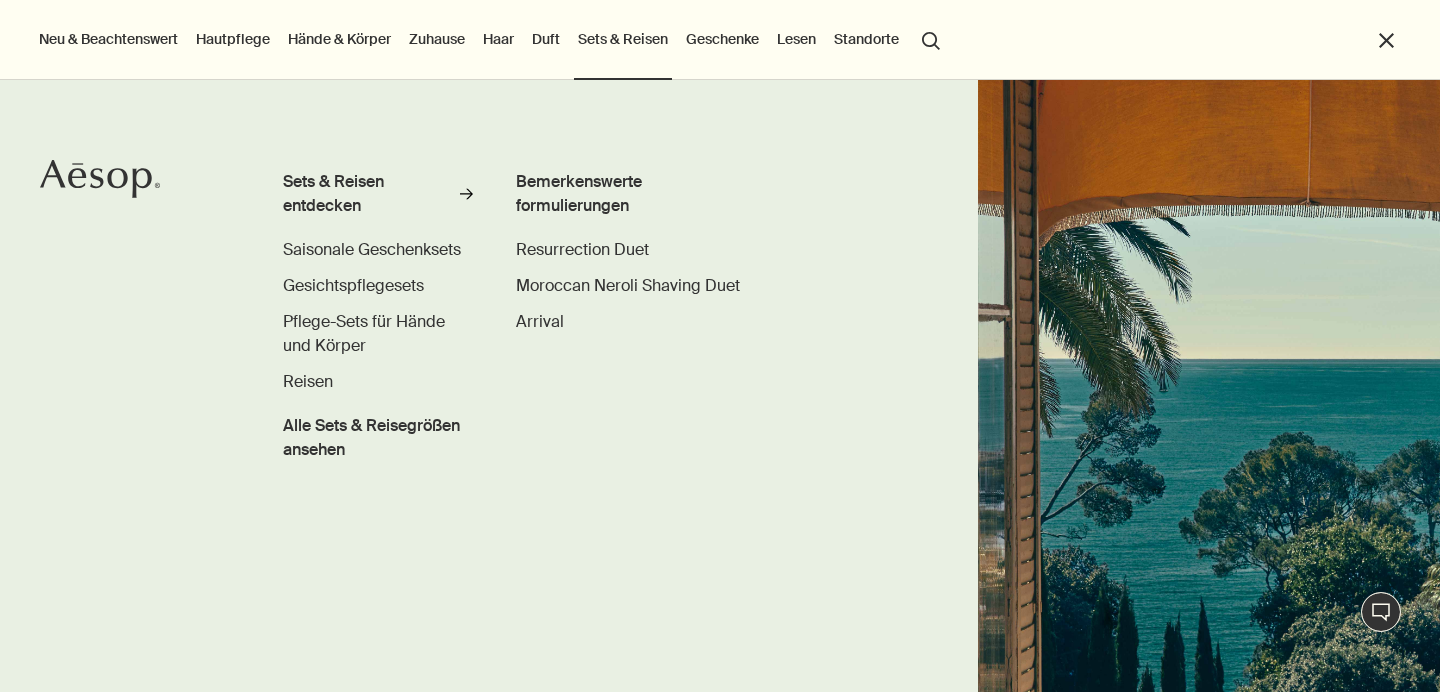 click 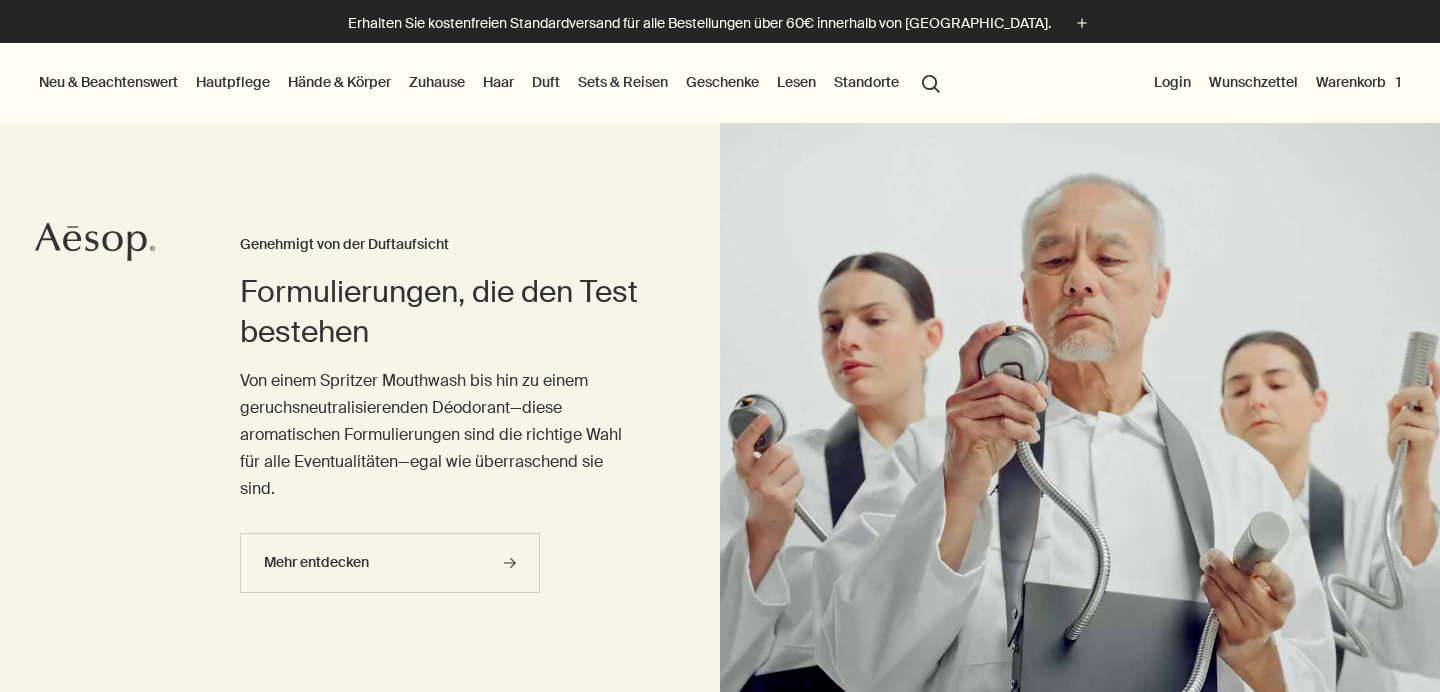 scroll, scrollTop: 0, scrollLeft: 0, axis: both 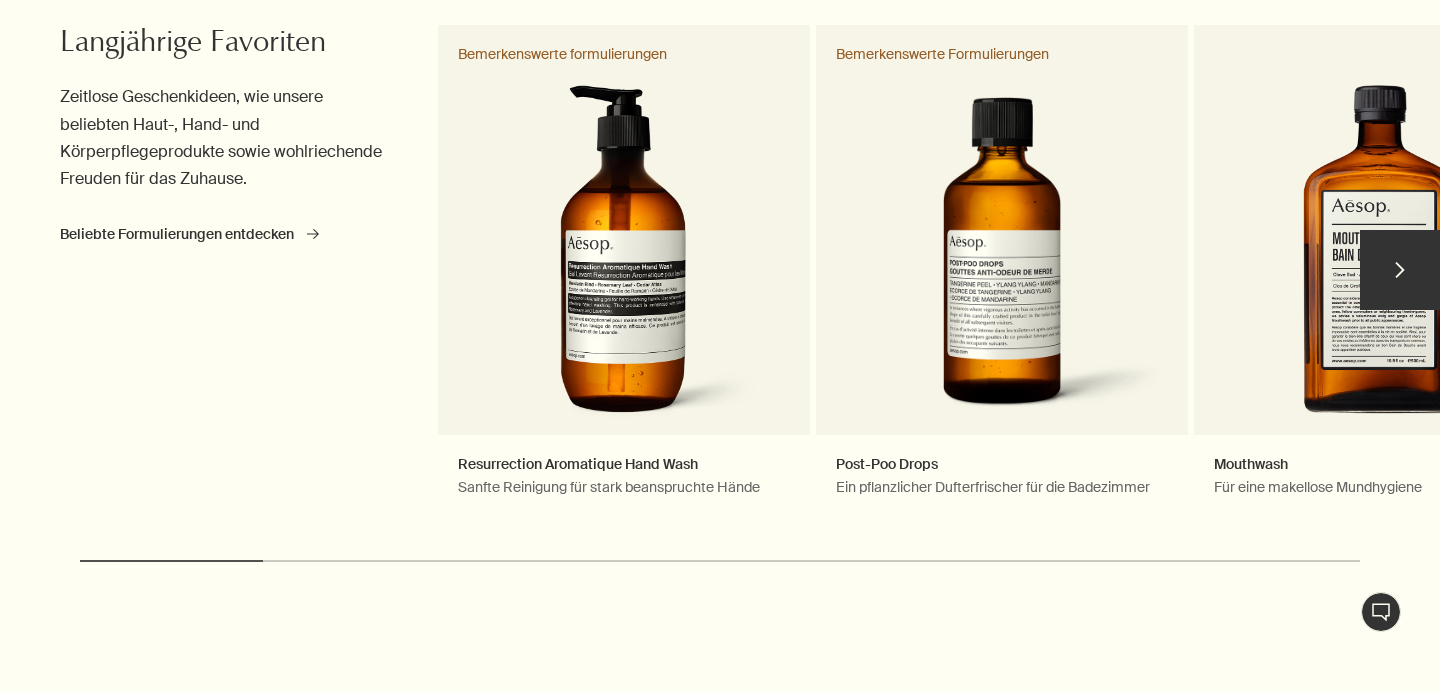 click on "chevron" at bounding box center (1400, 270) 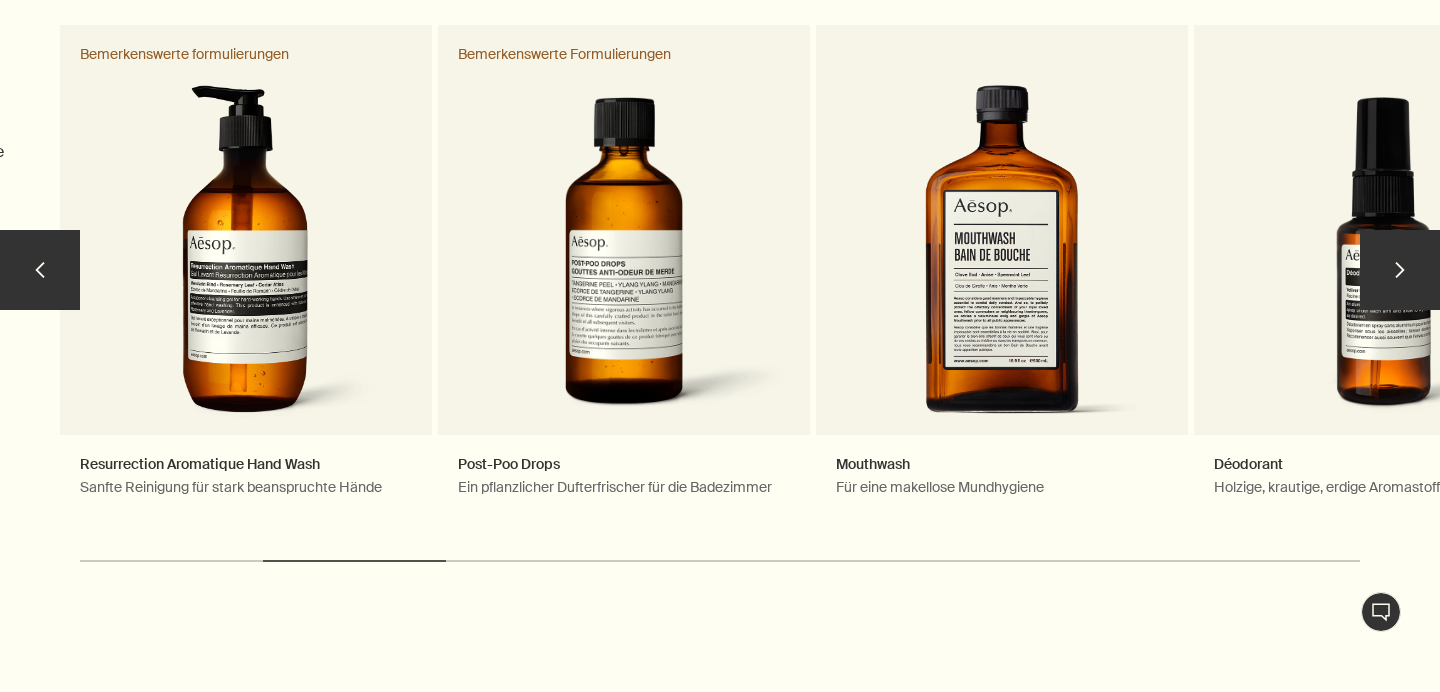click on "chevron" at bounding box center (1400, 270) 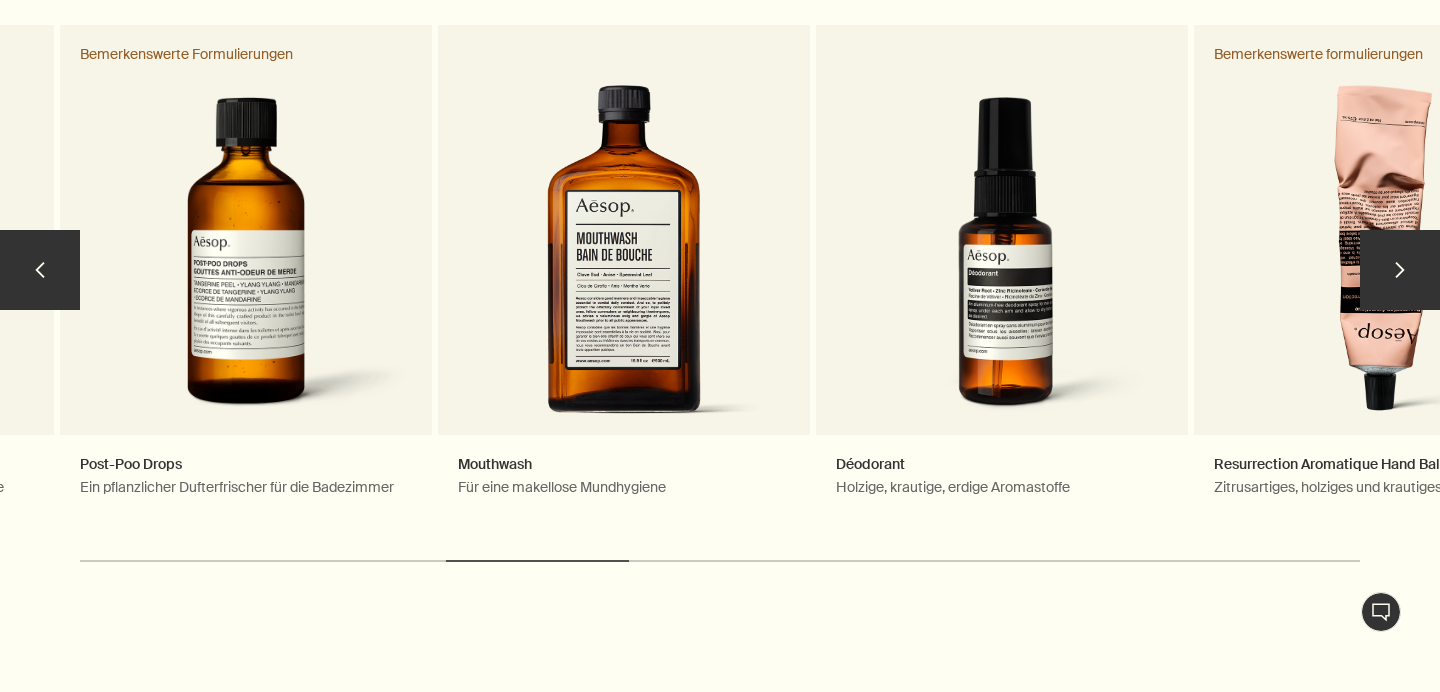 click on "chevron" at bounding box center [1400, 270] 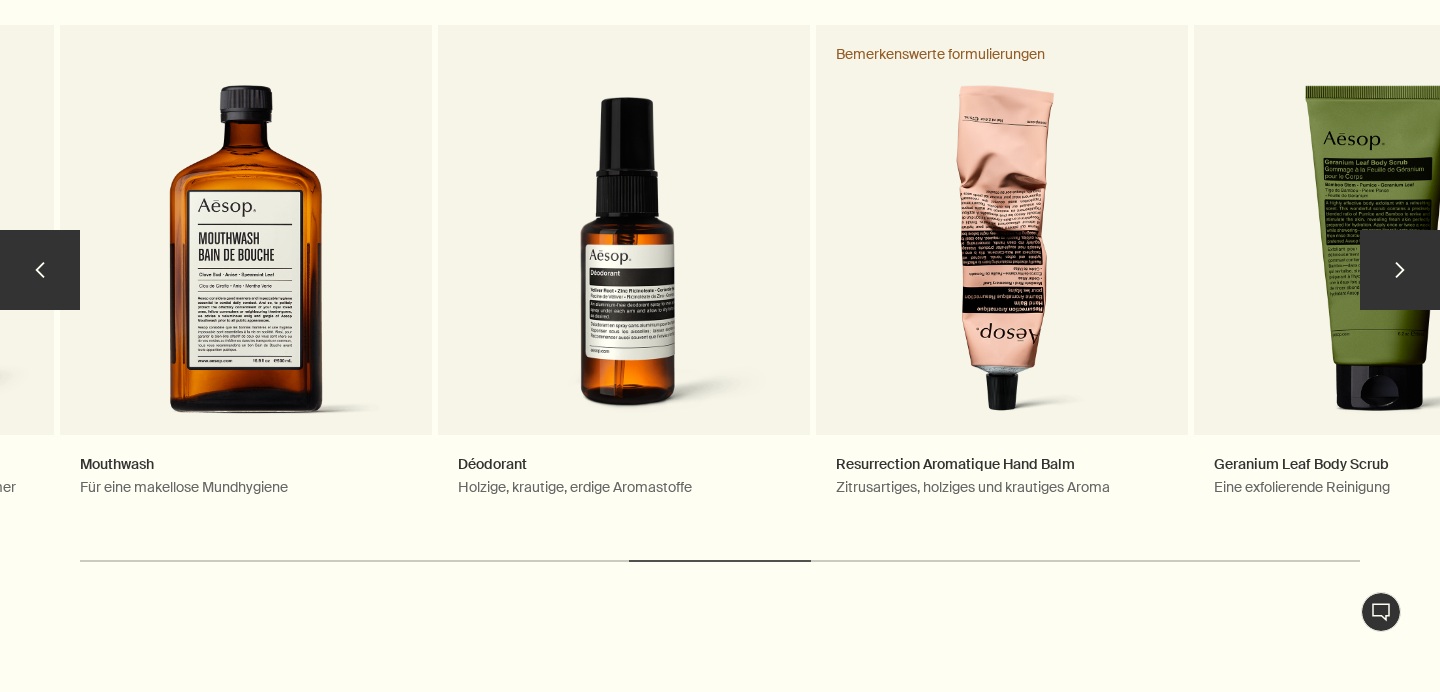 click on "chevron" at bounding box center [1400, 270] 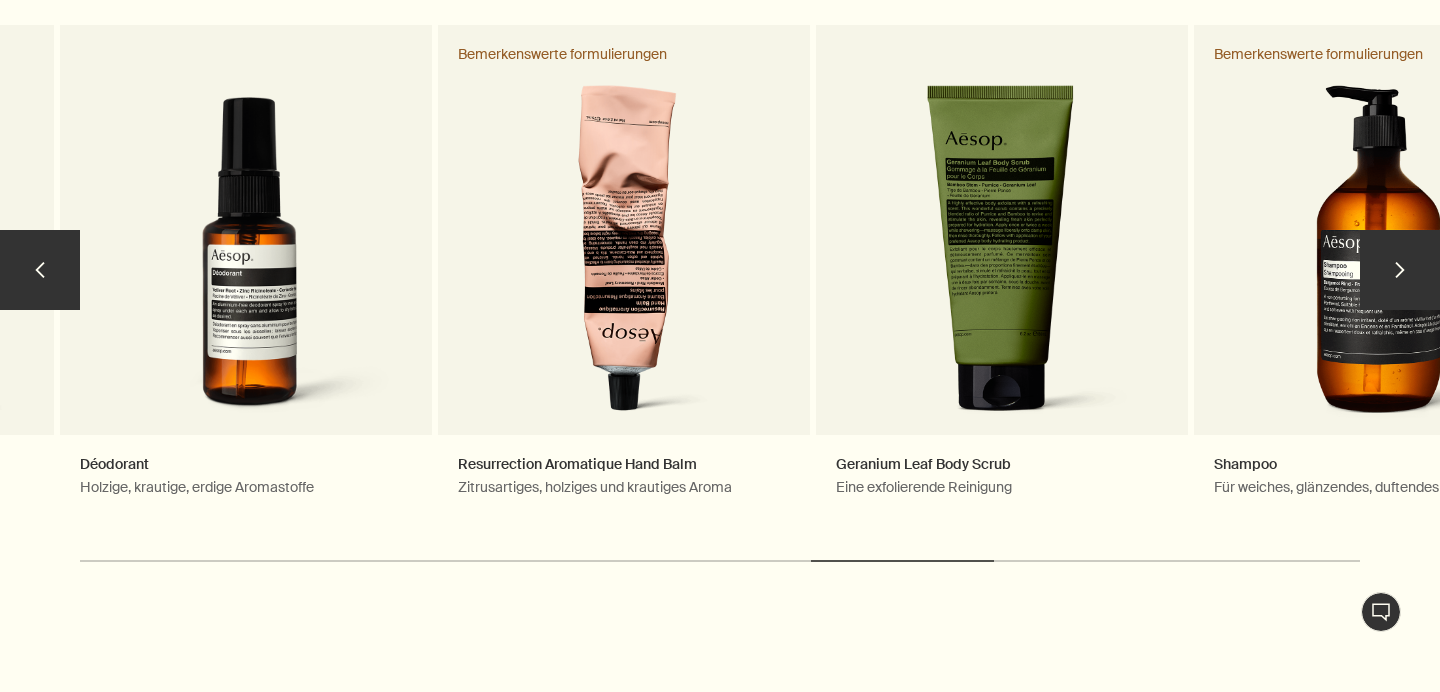 click on "chevron" at bounding box center [1400, 270] 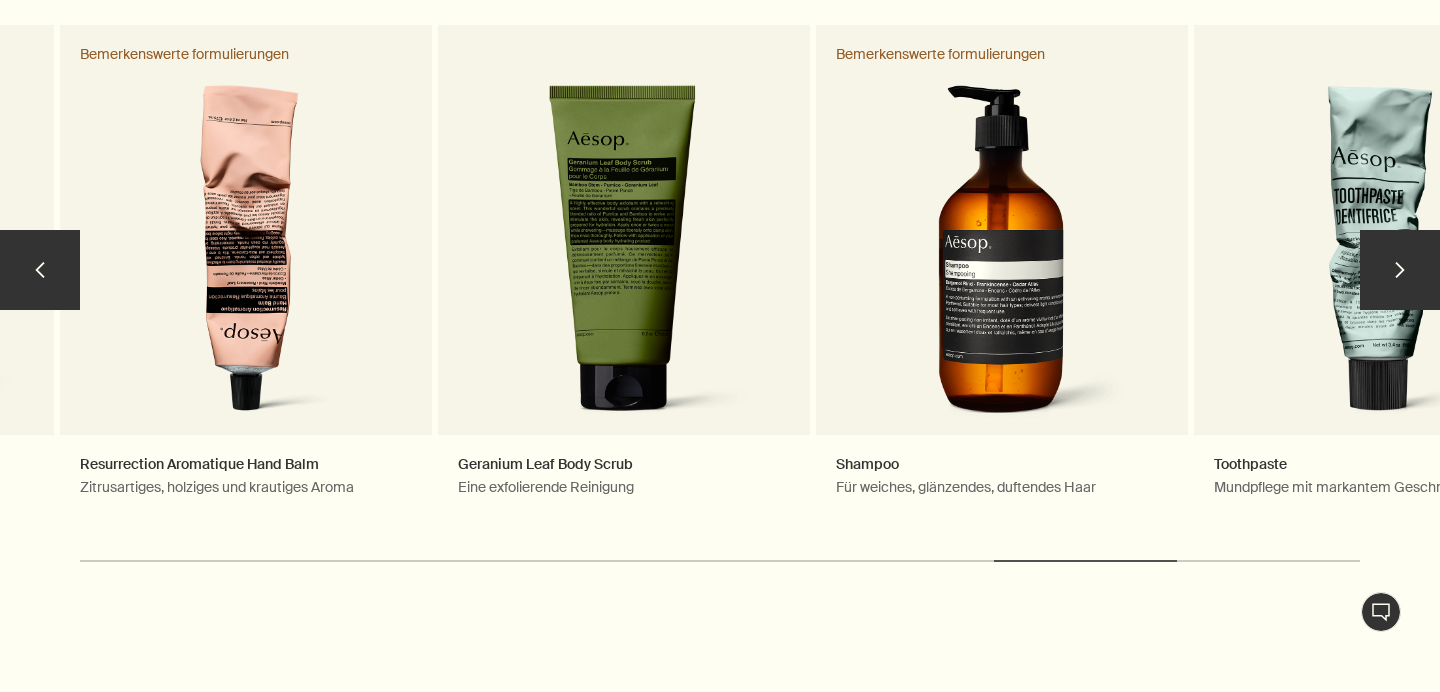 click on "chevron" at bounding box center (1400, 270) 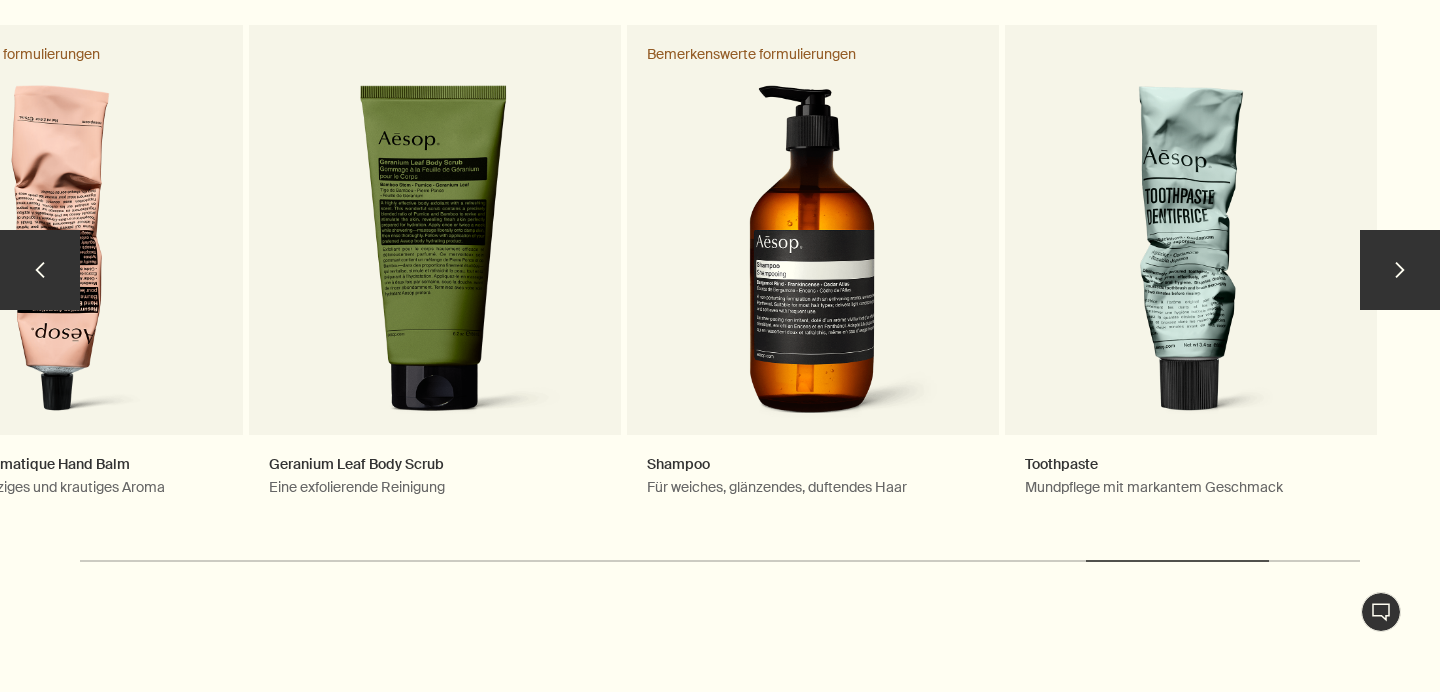 click on "chevron" at bounding box center [40, 270] 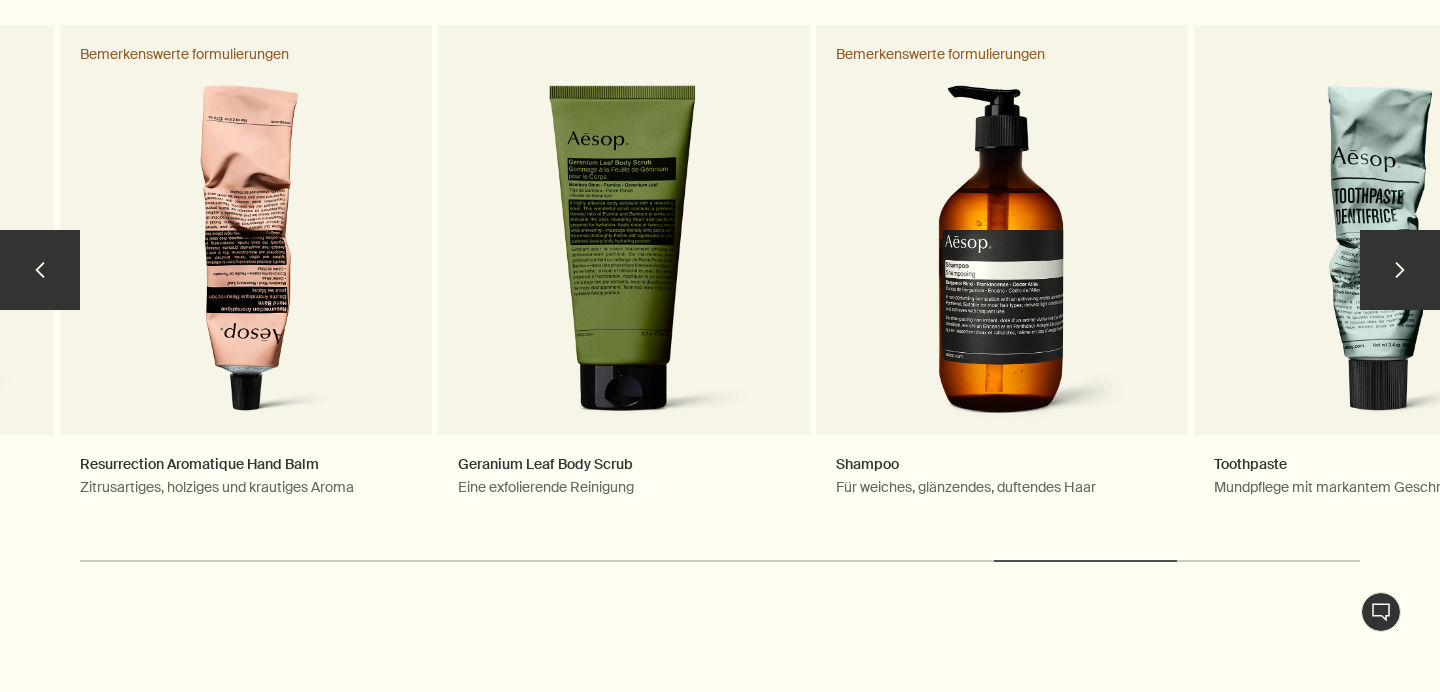 click on "chevron" at bounding box center (40, 270) 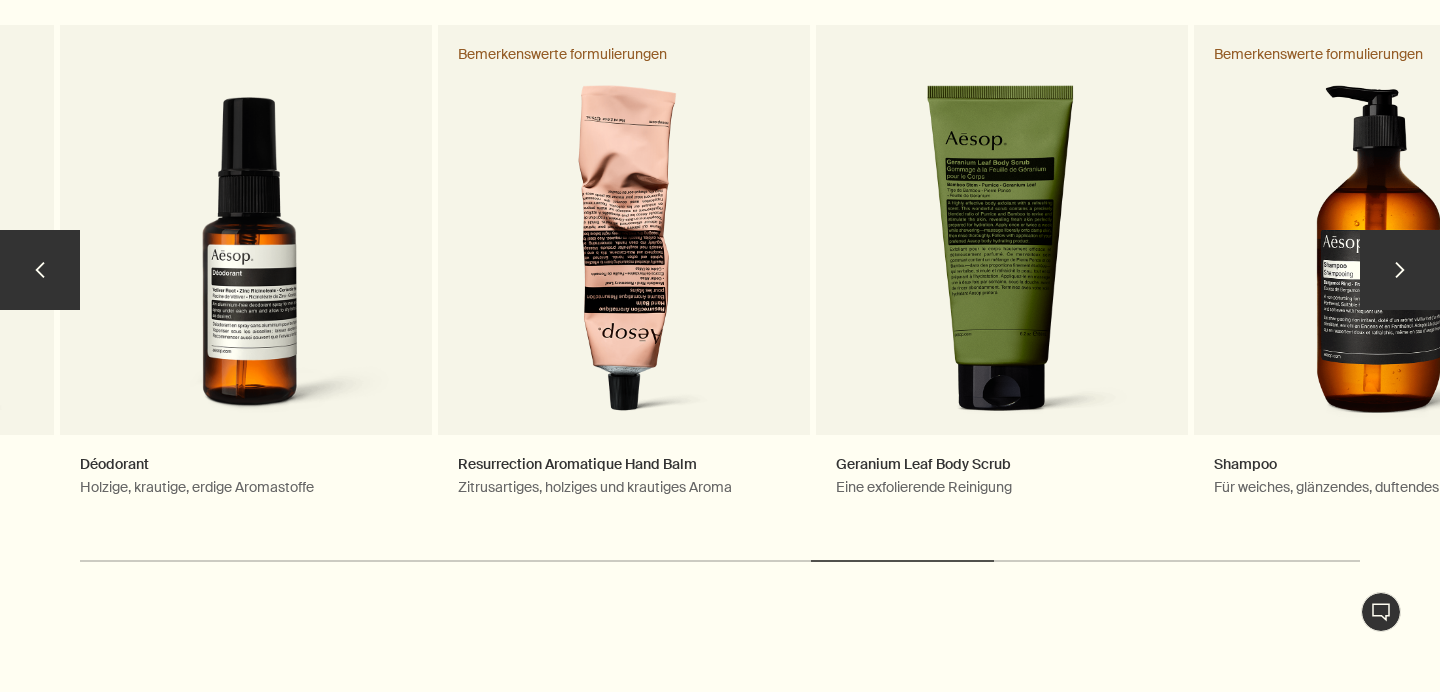 click on "chevron" at bounding box center (40, 270) 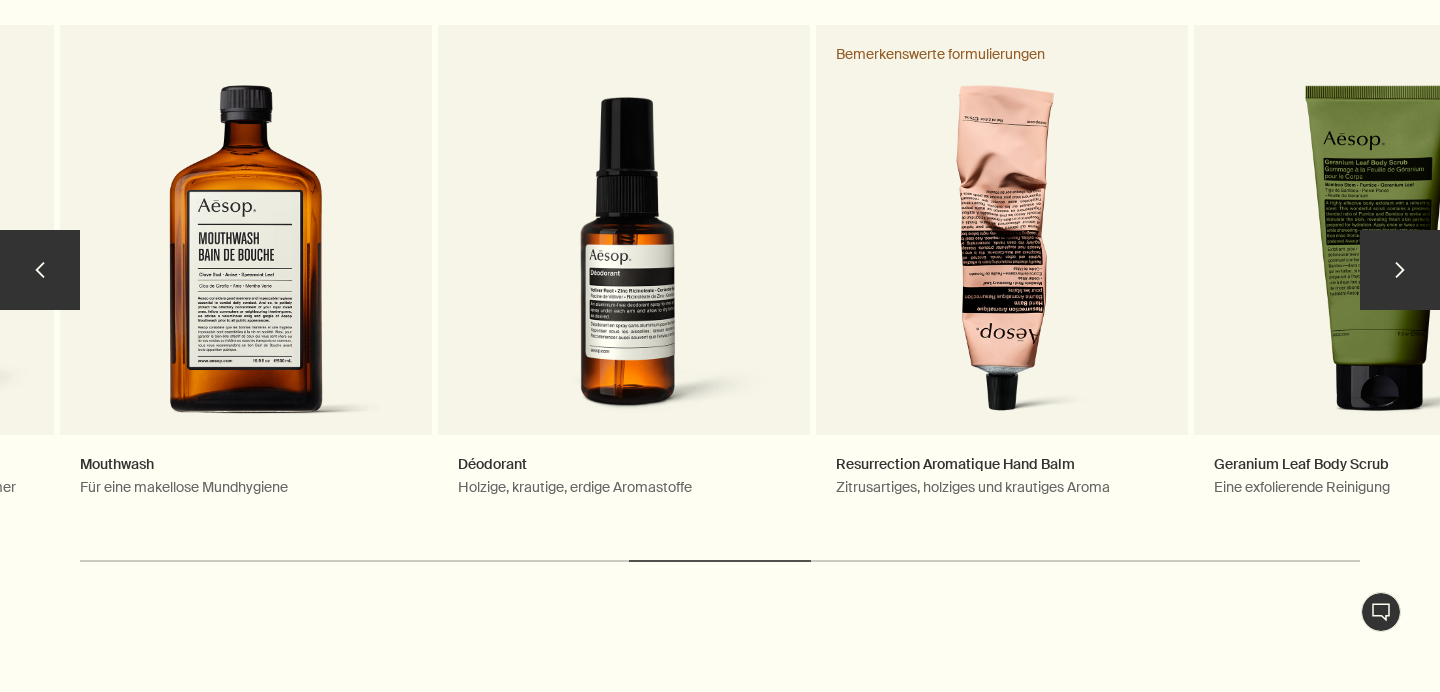 click on "chevron" at bounding box center (40, 270) 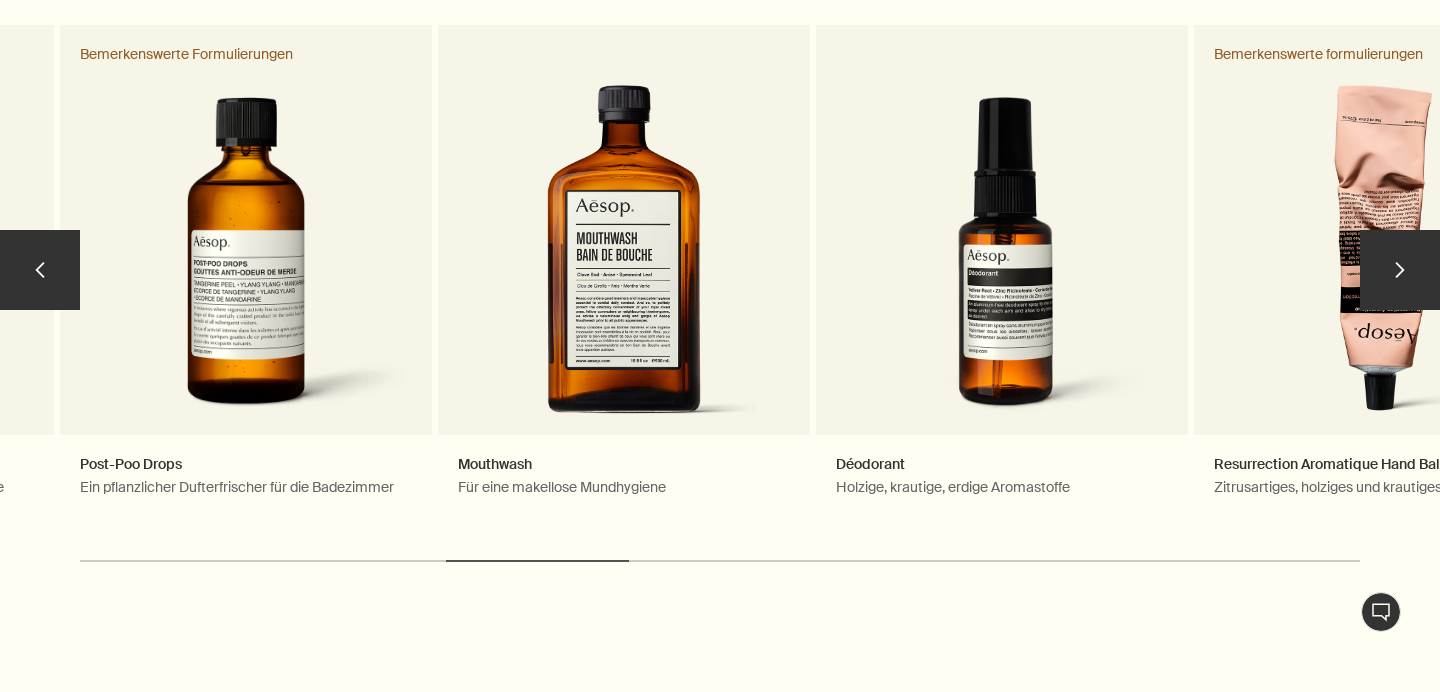 click on "chevron" at bounding box center [40, 270] 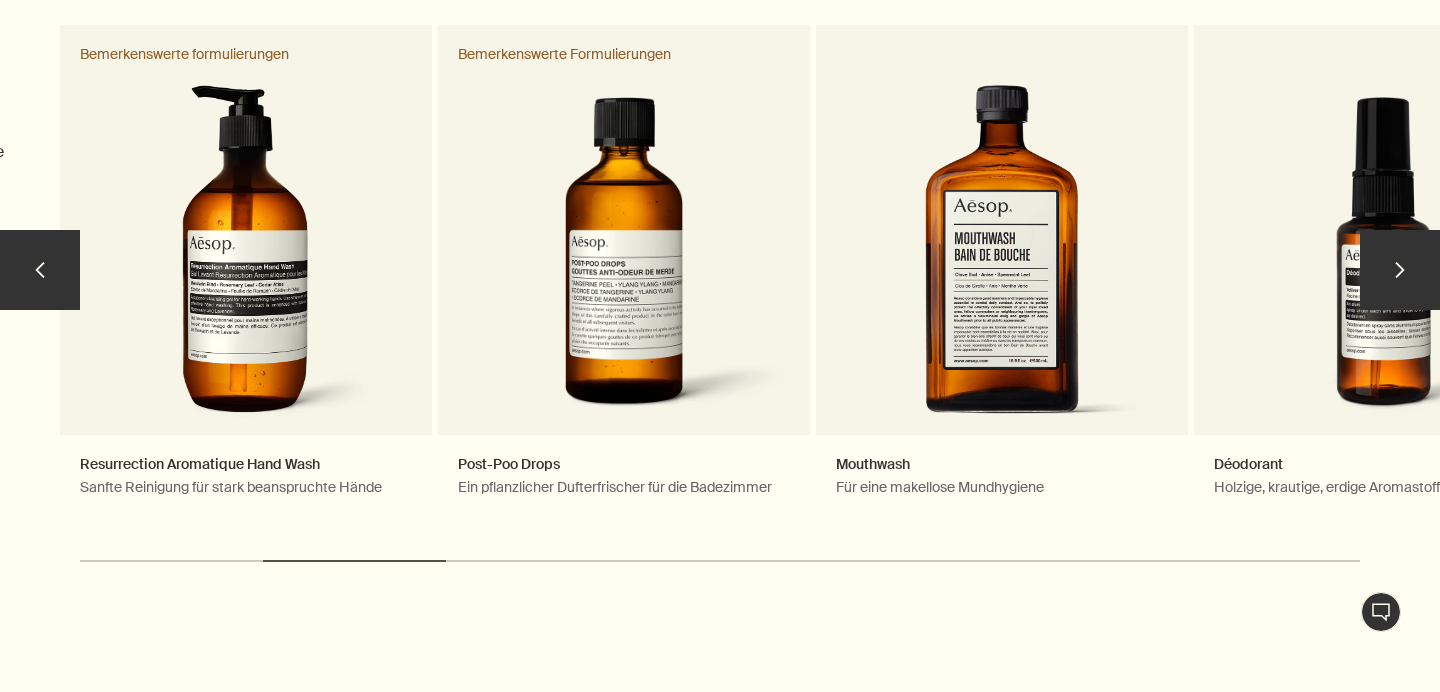 click on "chevron" at bounding box center (40, 270) 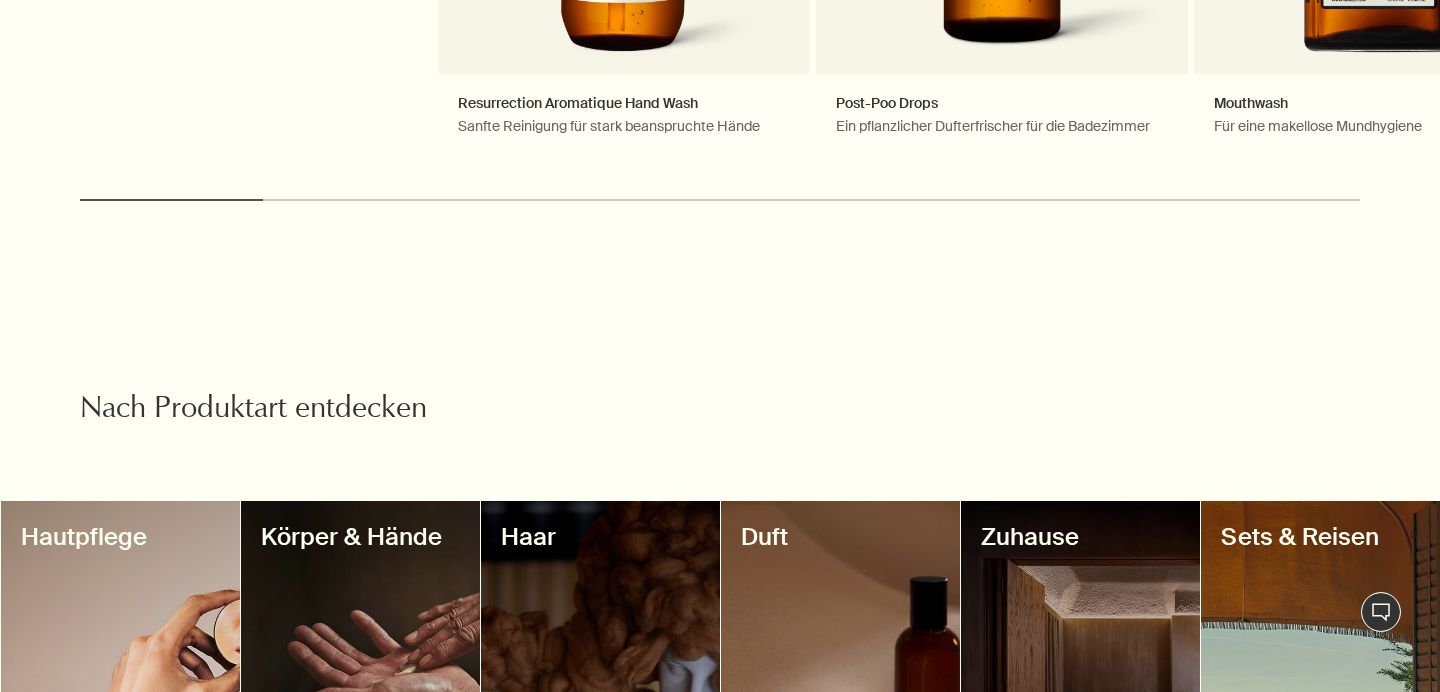 scroll, scrollTop: 1542, scrollLeft: 0, axis: vertical 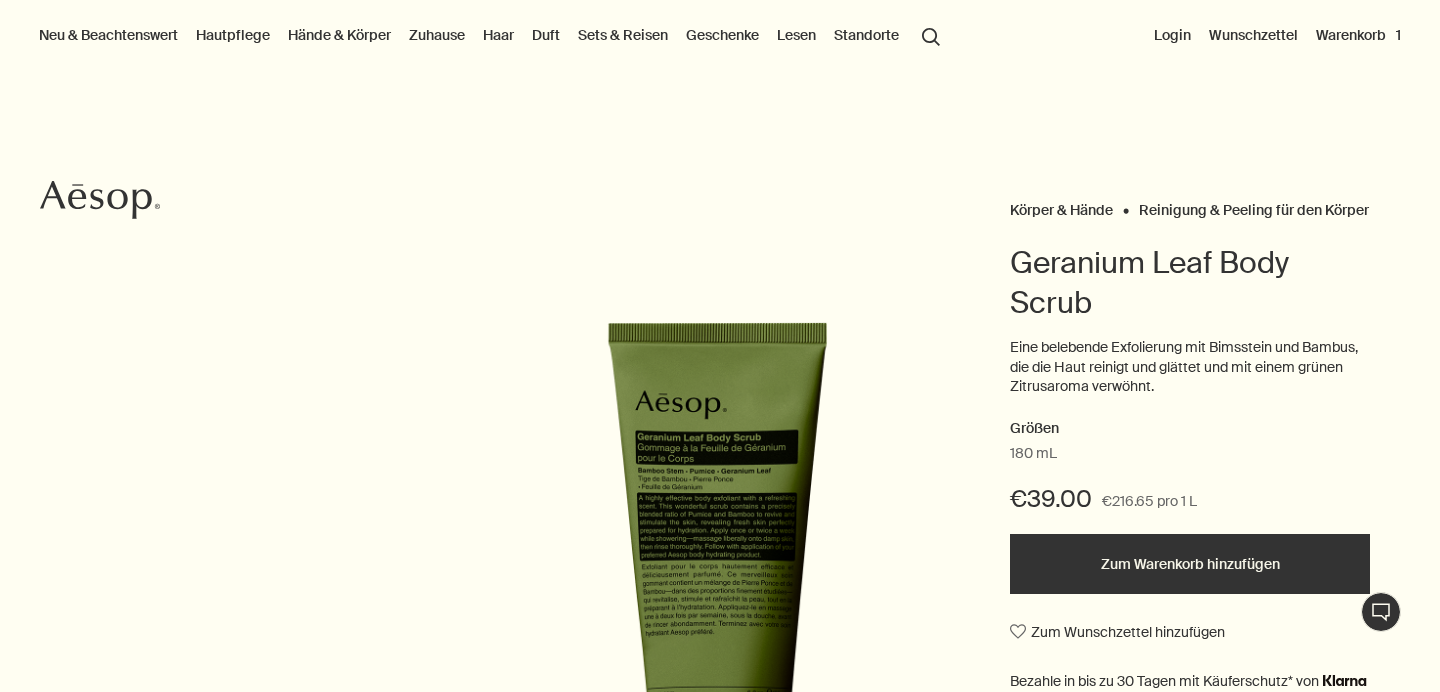 click on "Neu & Beachtenswert" at bounding box center [108, 35] 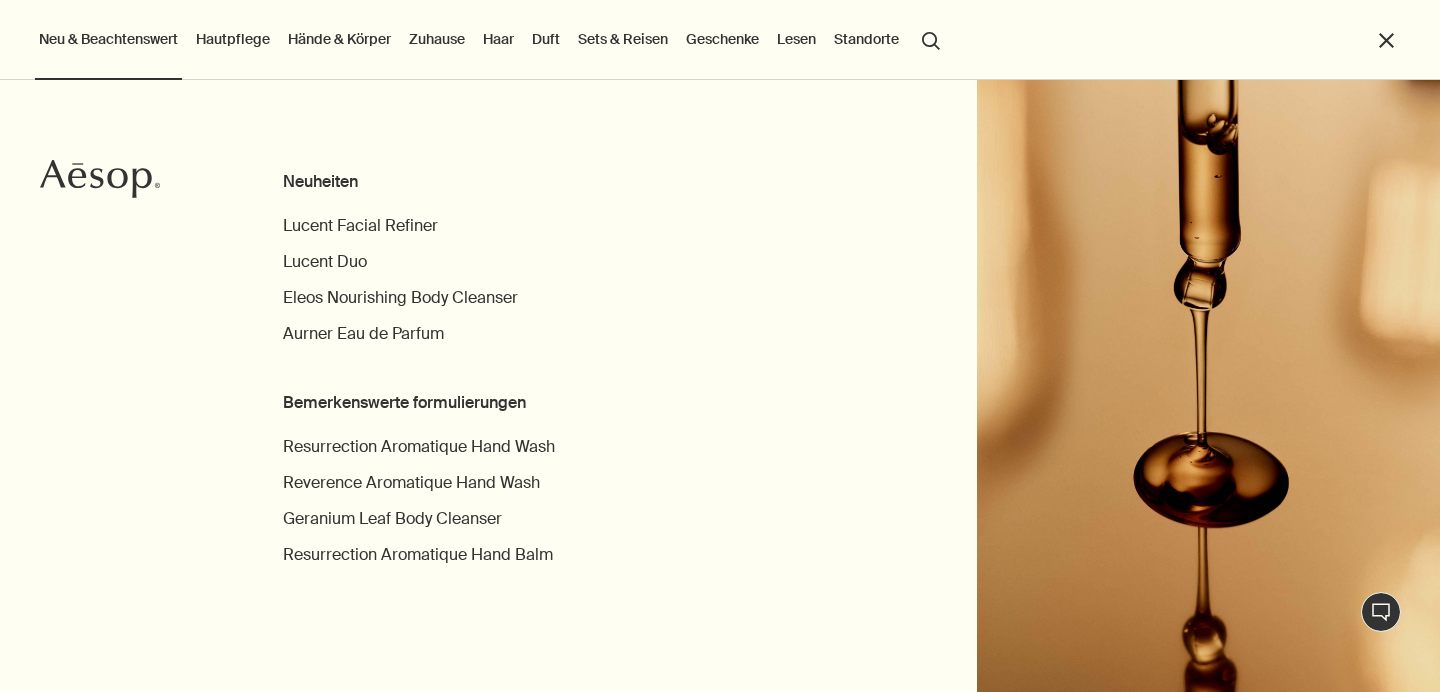 click on "Hautpflege" at bounding box center (233, 39) 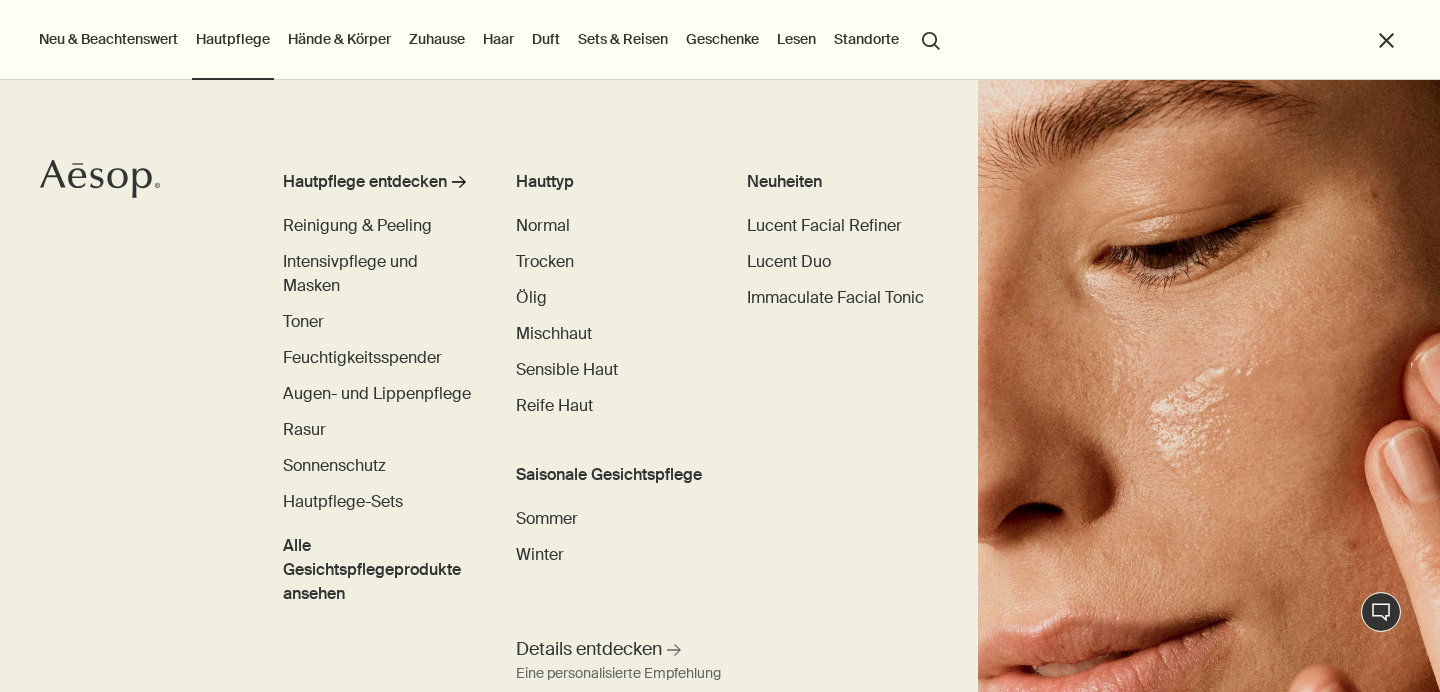 click on "Sets & Reisen" at bounding box center [623, 39] 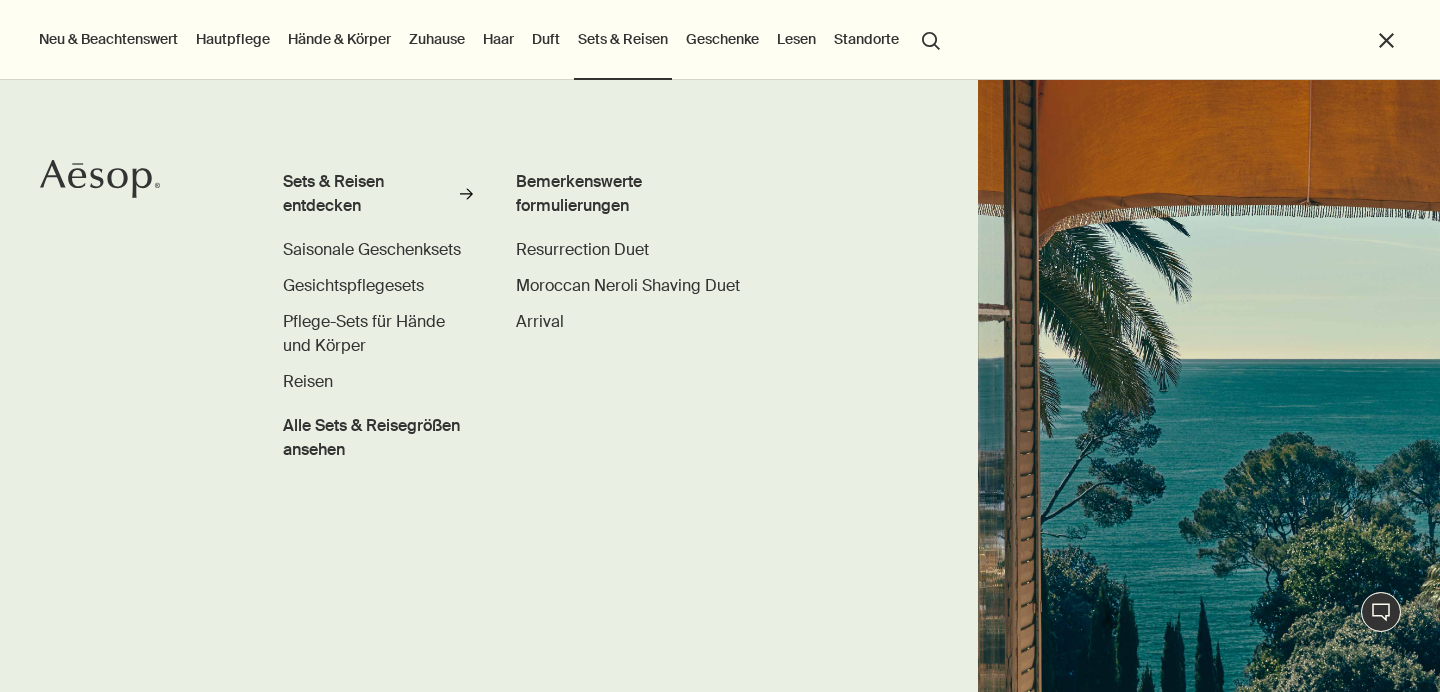 click on "Zuhause" at bounding box center [437, 39] 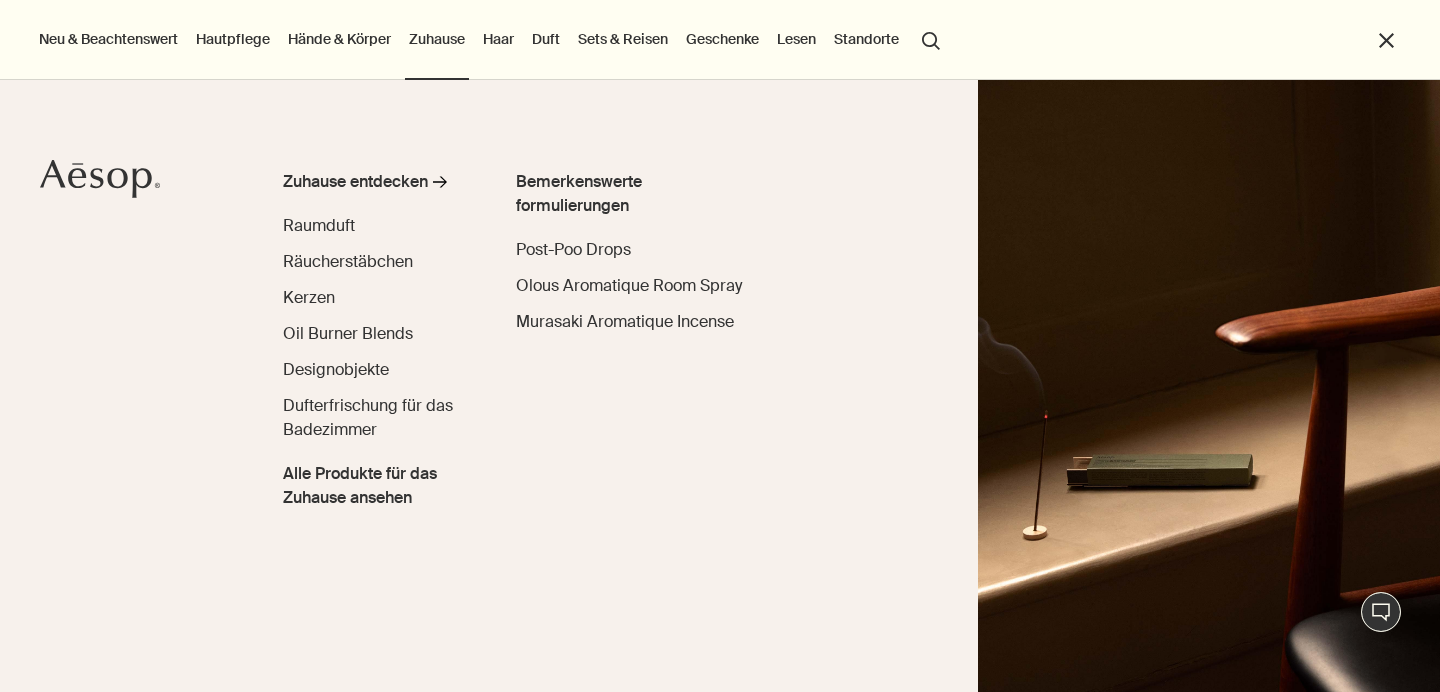 click on "Hautpflege" at bounding box center [233, 39] 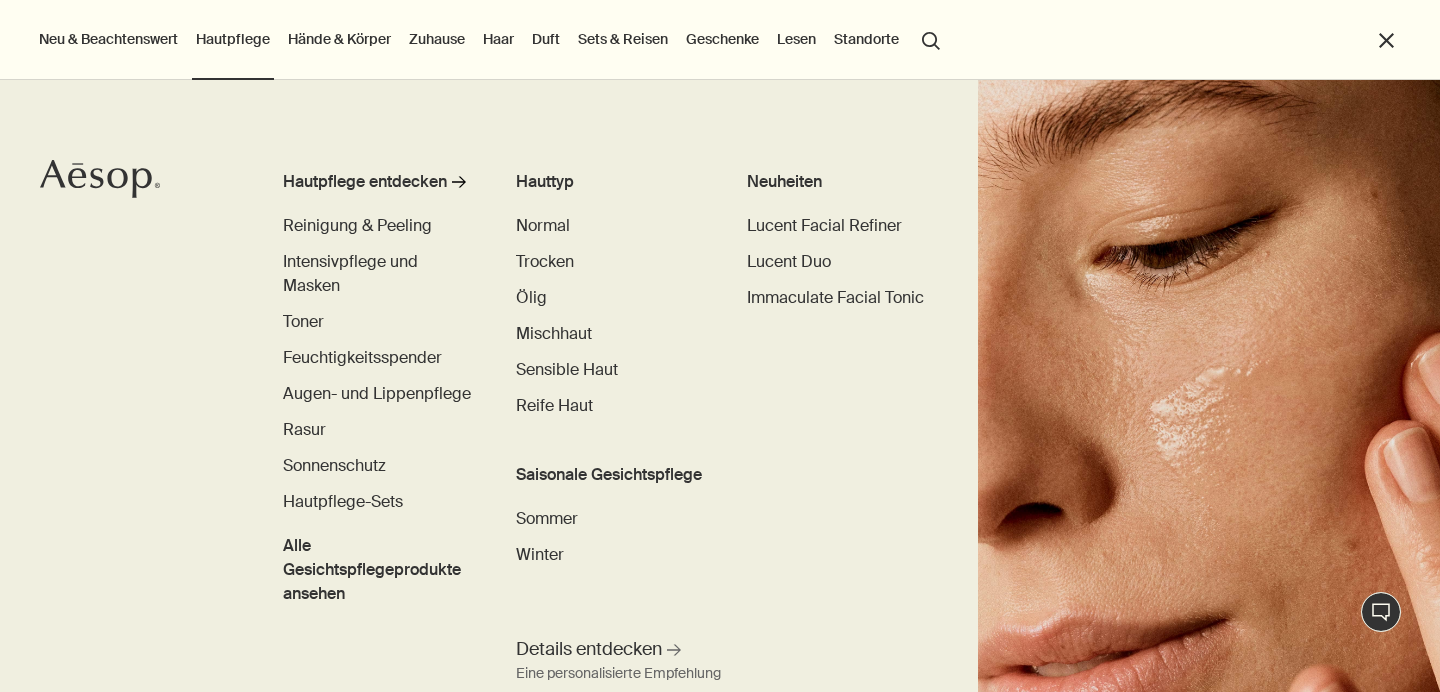 click on "Hautpflege entdecken   rightArrow Reinigung & Peeling Intensivpflege und Masken Toner Feuchtigkeitsspender Augen- und Lippenpflege Rasur Sonnenschutz Hautpflege-Sets Alle Gesichtspflegeprodukte ansehen" at bounding box center (377, 388) 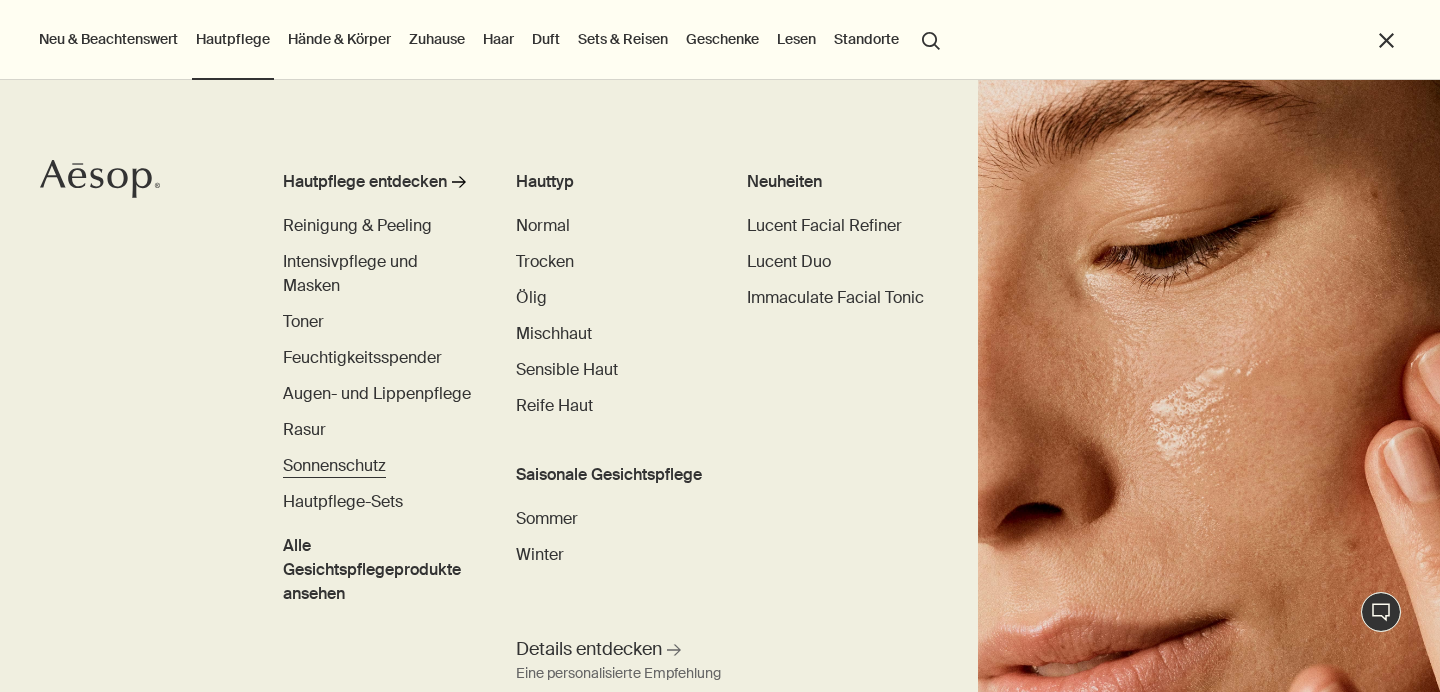 click on "Sonnenschutz" at bounding box center [334, 465] 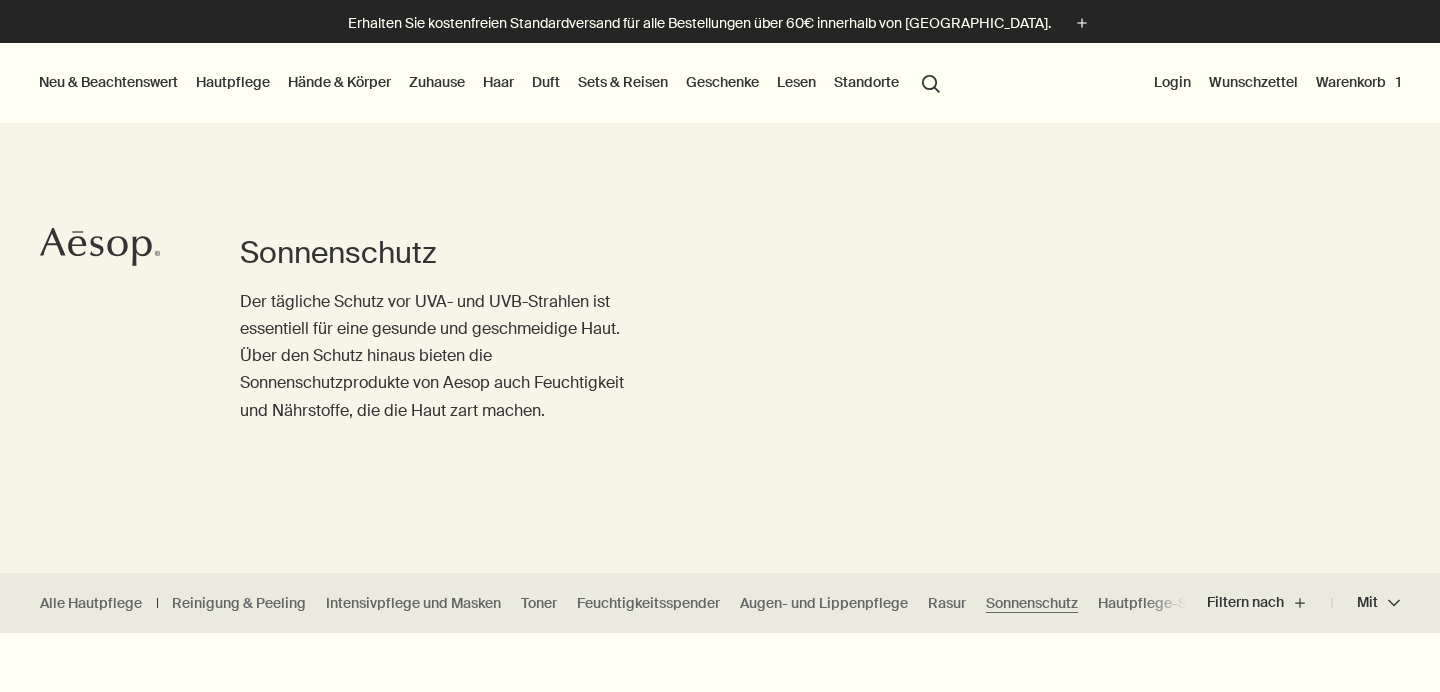 scroll, scrollTop: 0, scrollLeft: 0, axis: both 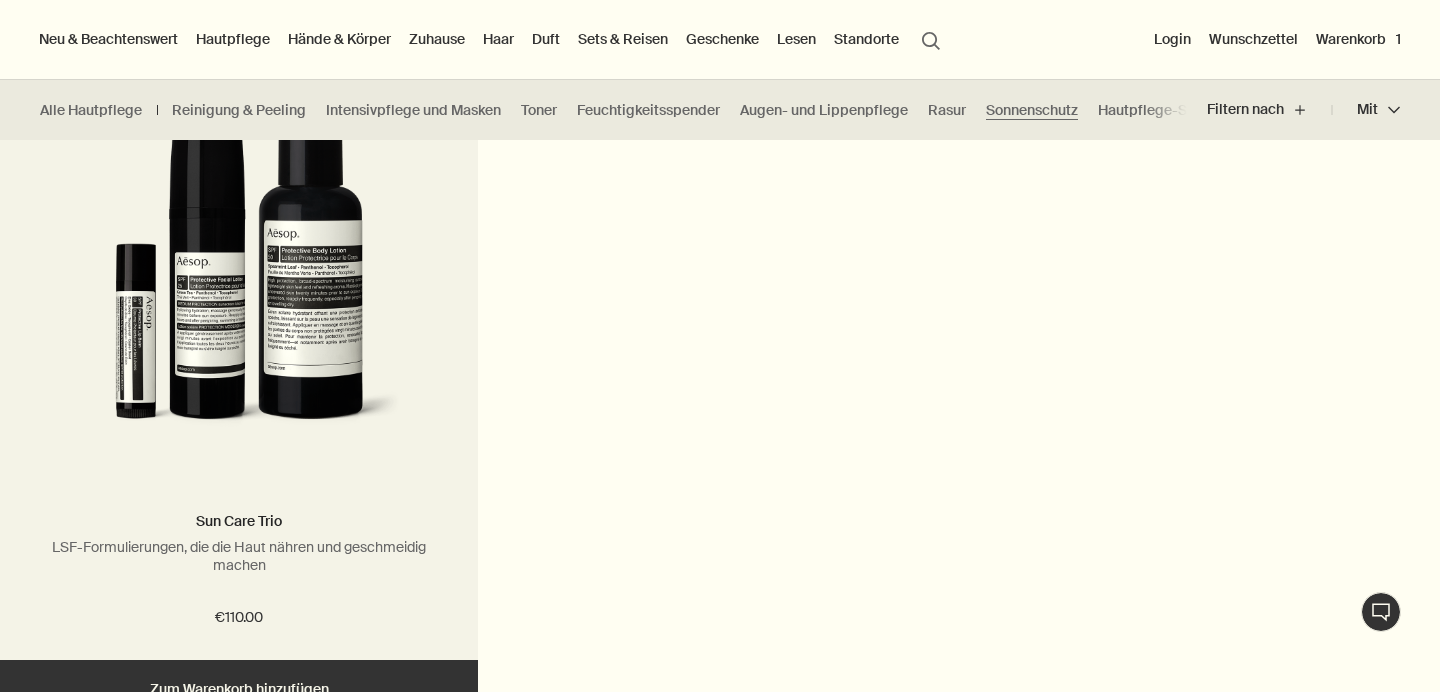 click at bounding box center (239, 265) 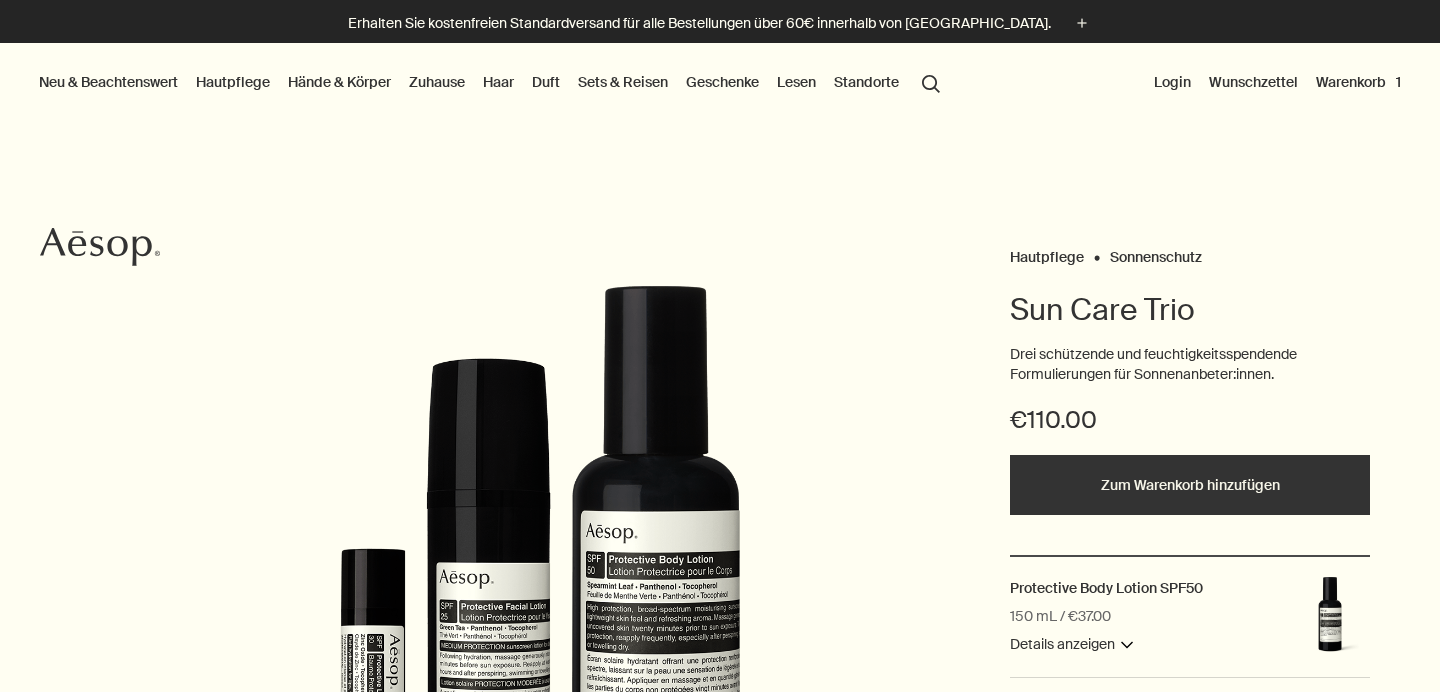 scroll, scrollTop: 171, scrollLeft: 0, axis: vertical 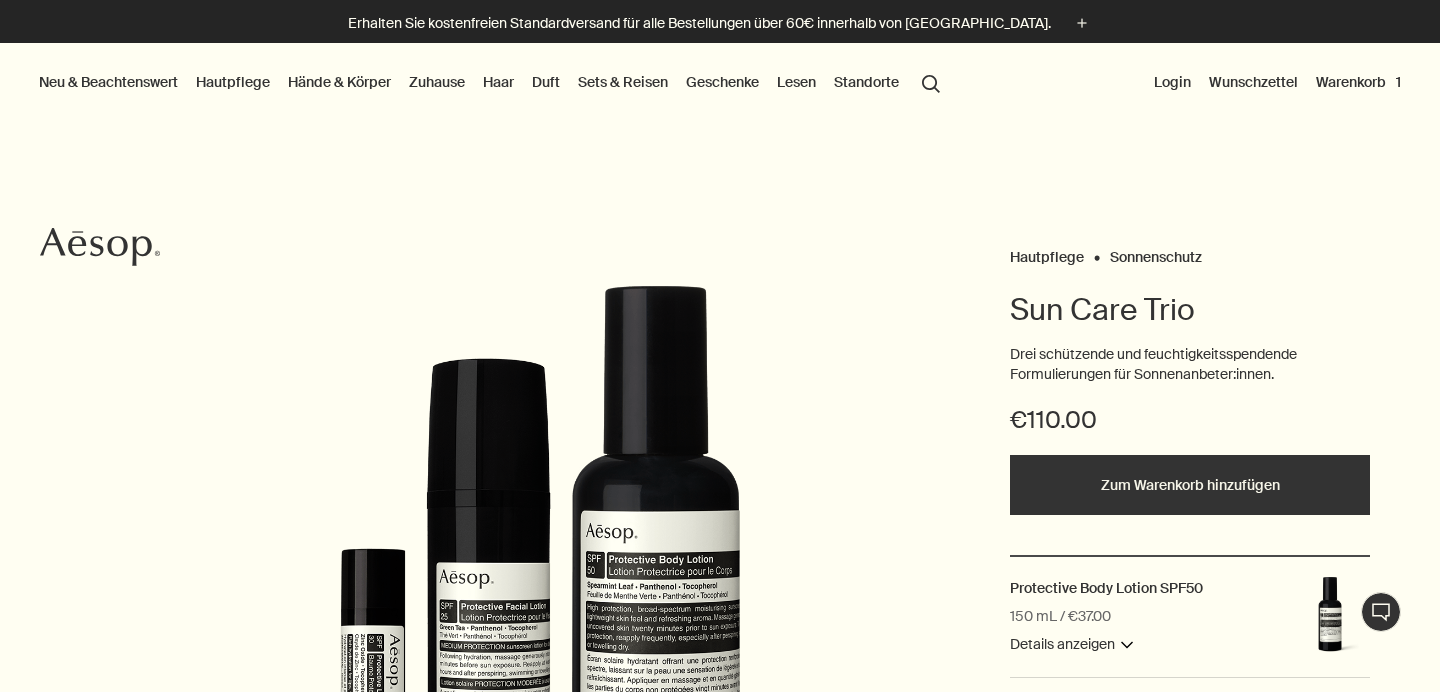 click on "Zum Warenkorb hinzufügen" at bounding box center [1190, 485] 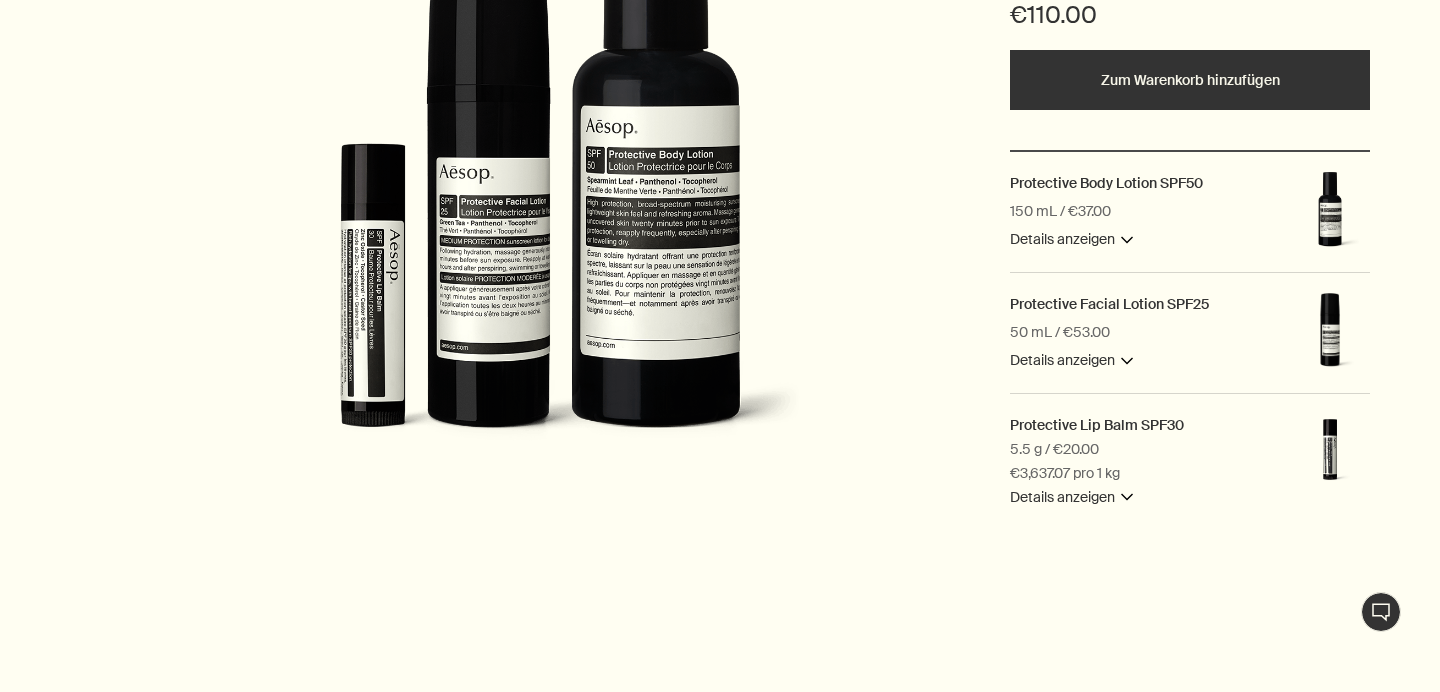 scroll, scrollTop: 444, scrollLeft: 0, axis: vertical 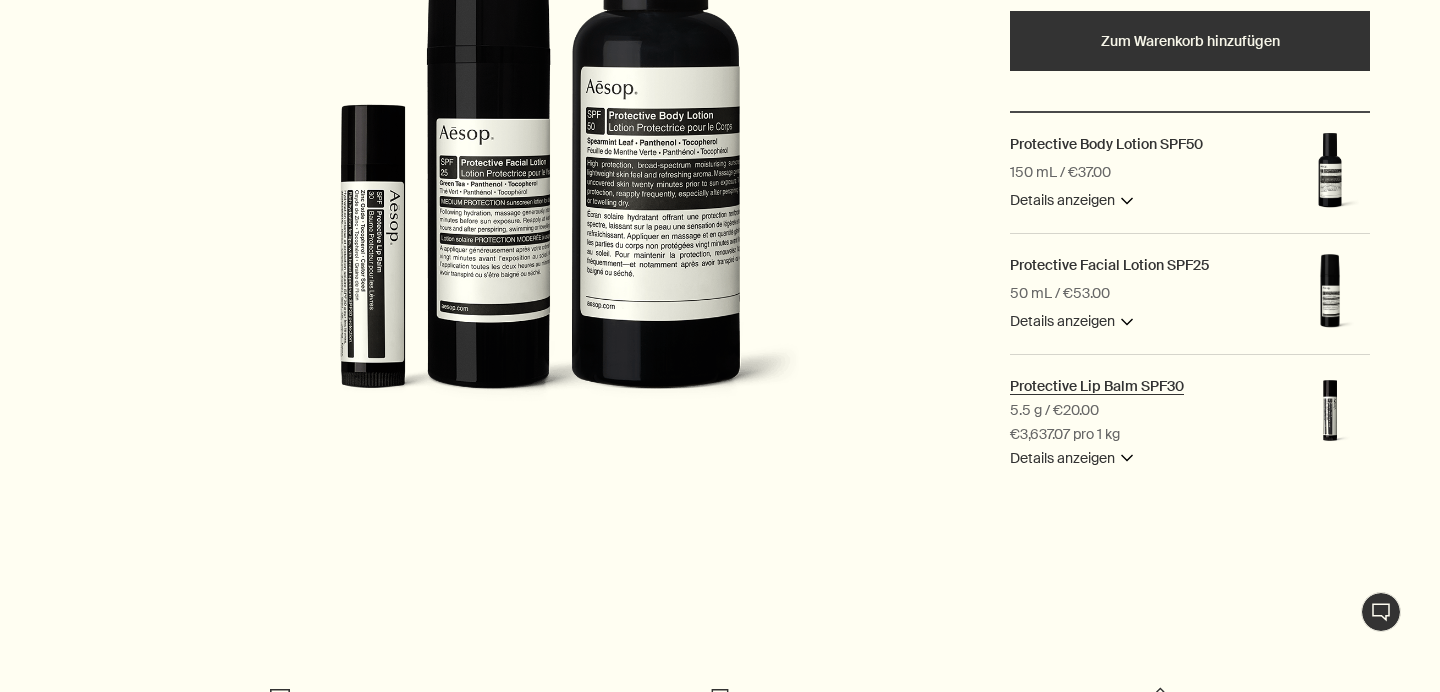 click on "Protective Lip Balm SPF30" at bounding box center (1097, 386) 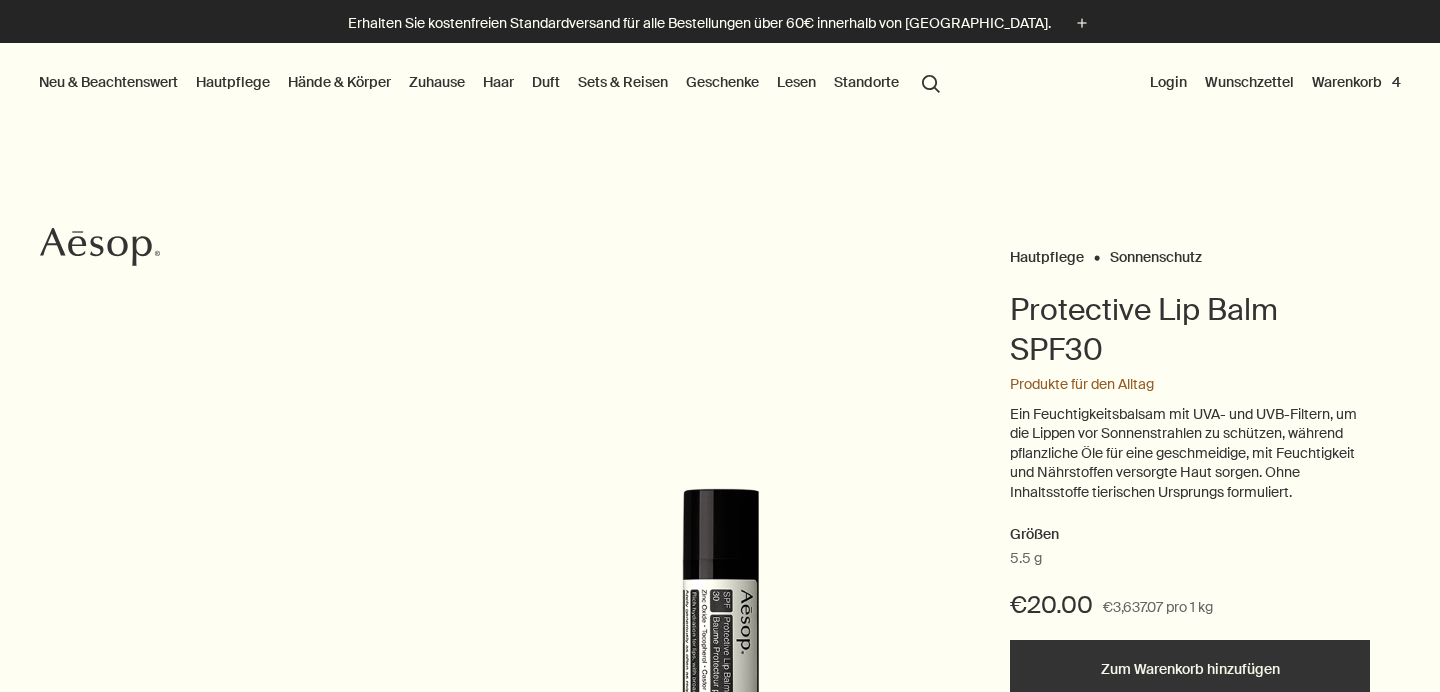 scroll, scrollTop: 159, scrollLeft: 0, axis: vertical 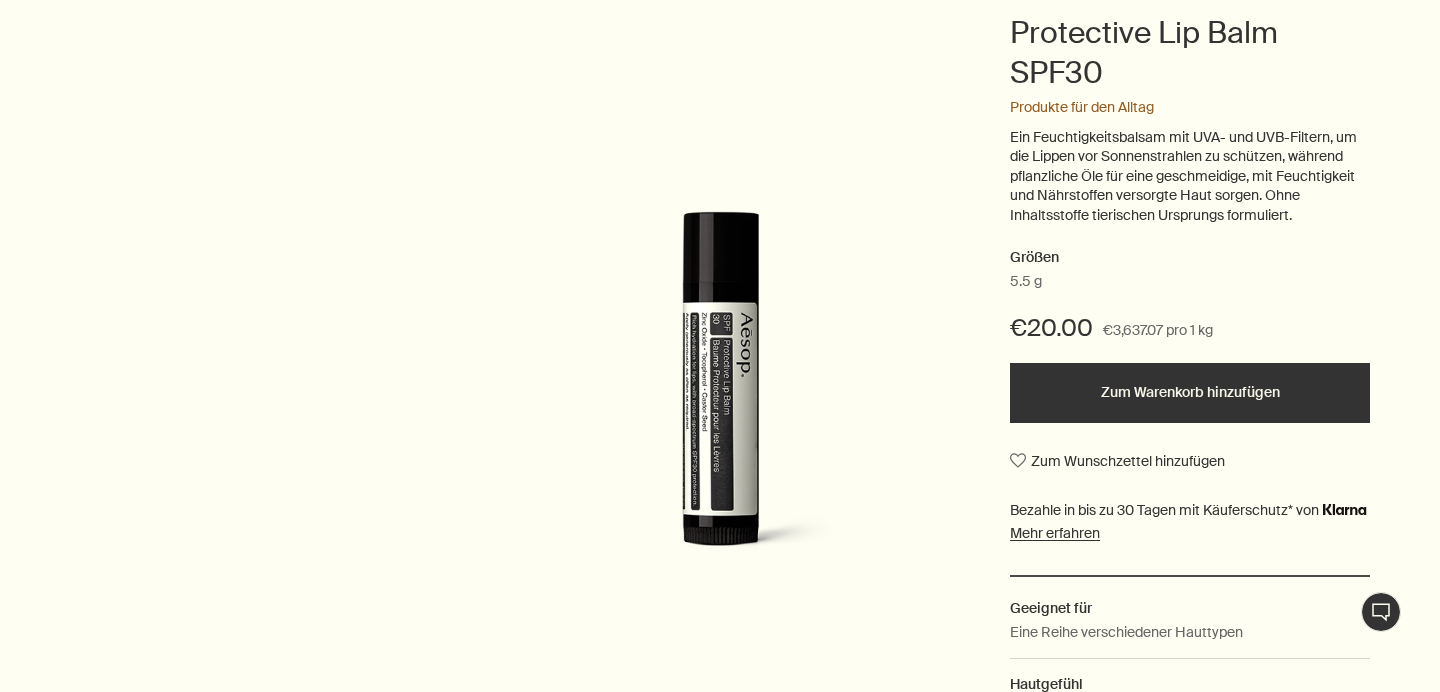 click on "Zum Warenkorb hinzufügen" at bounding box center (1190, 393) 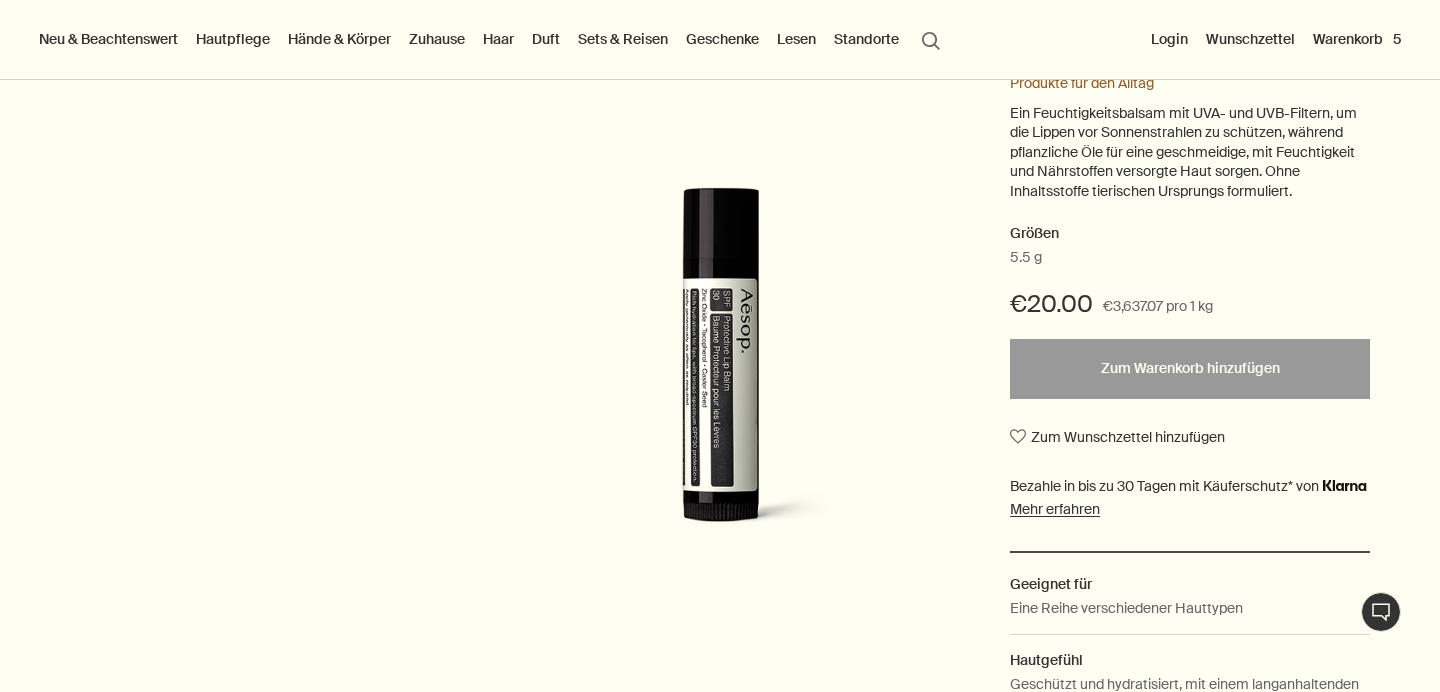 scroll, scrollTop: 0, scrollLeft: 0, axis: both 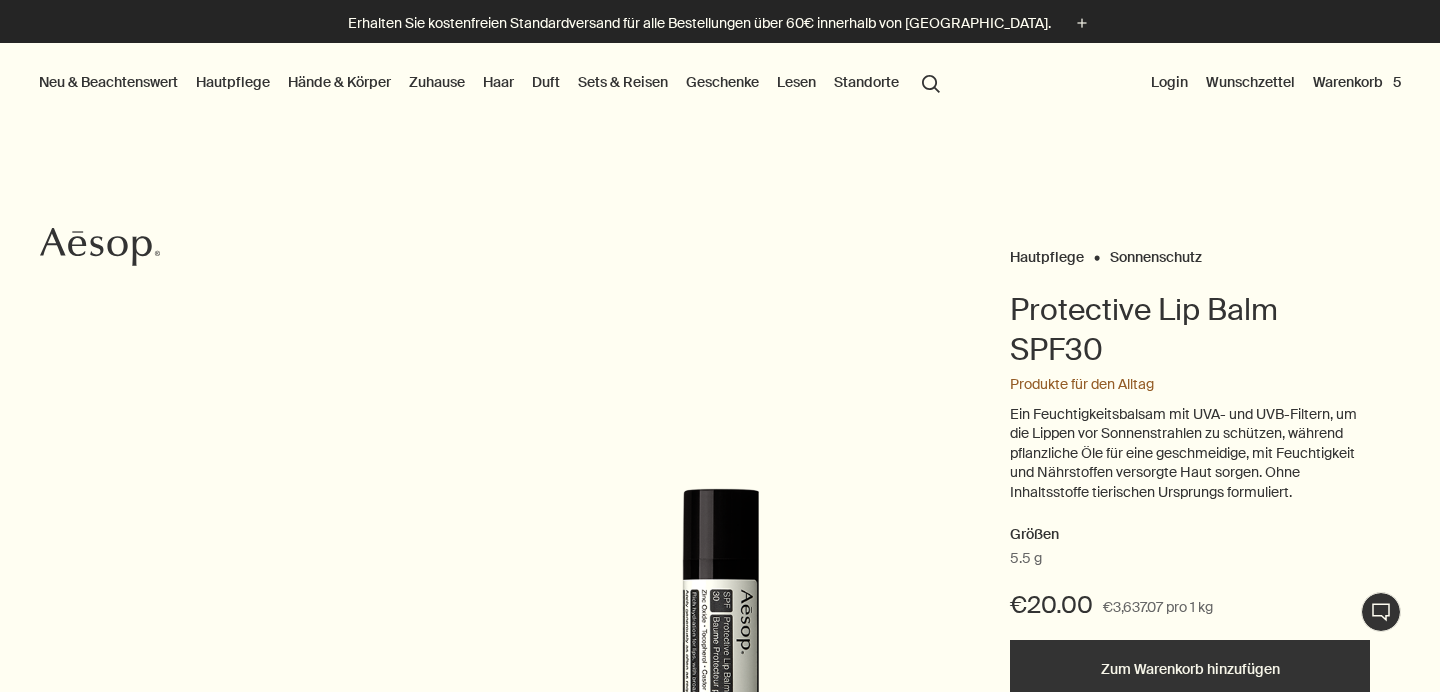 click on "Warenkorb 5" at bounding box center (1357, 82) 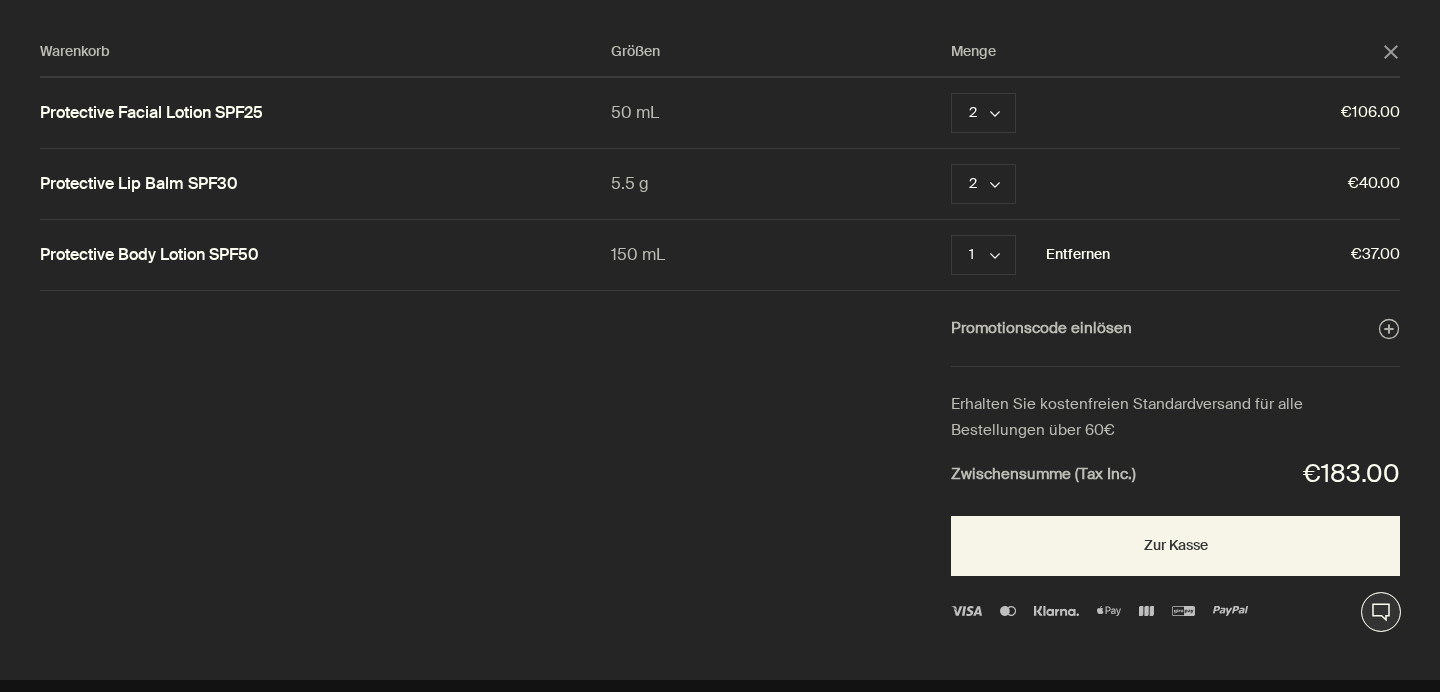 click on "Entfernen" at bounding box center (1078, 255) 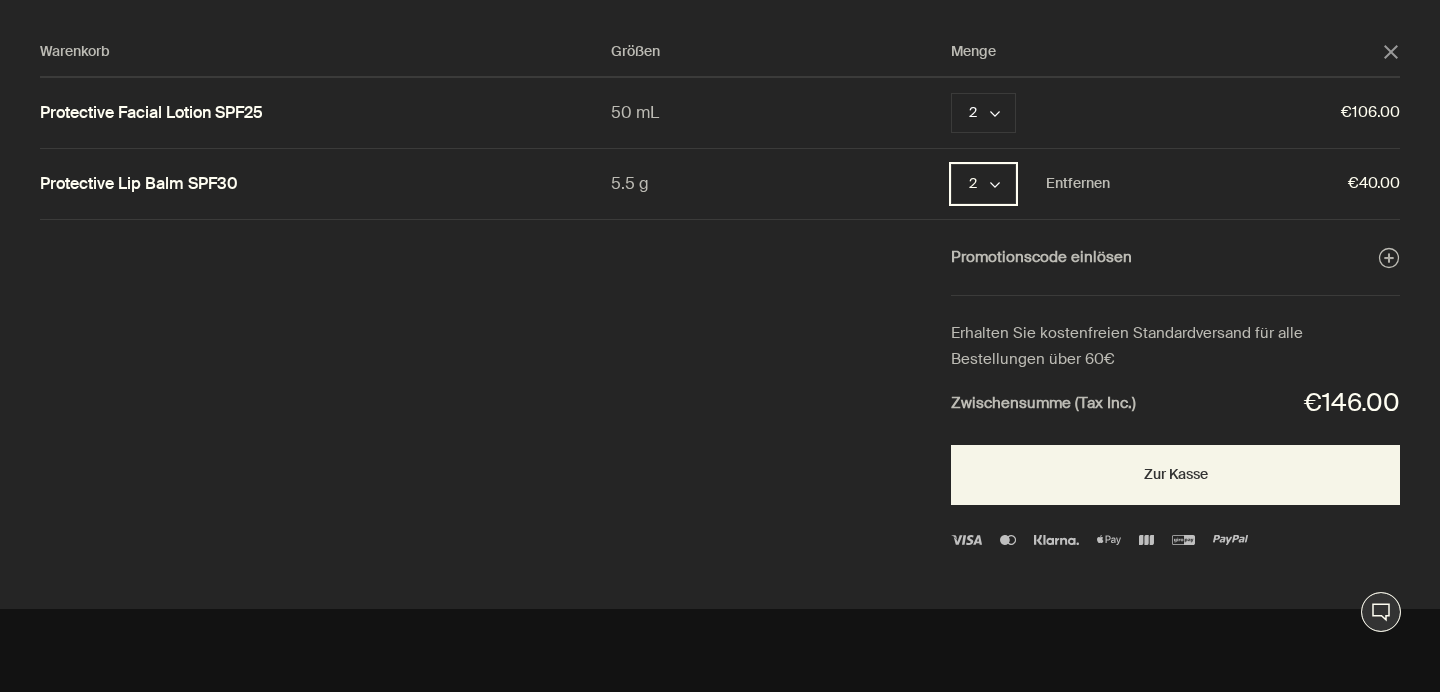 click on "2 chevron" at bounding box center [983, 184] 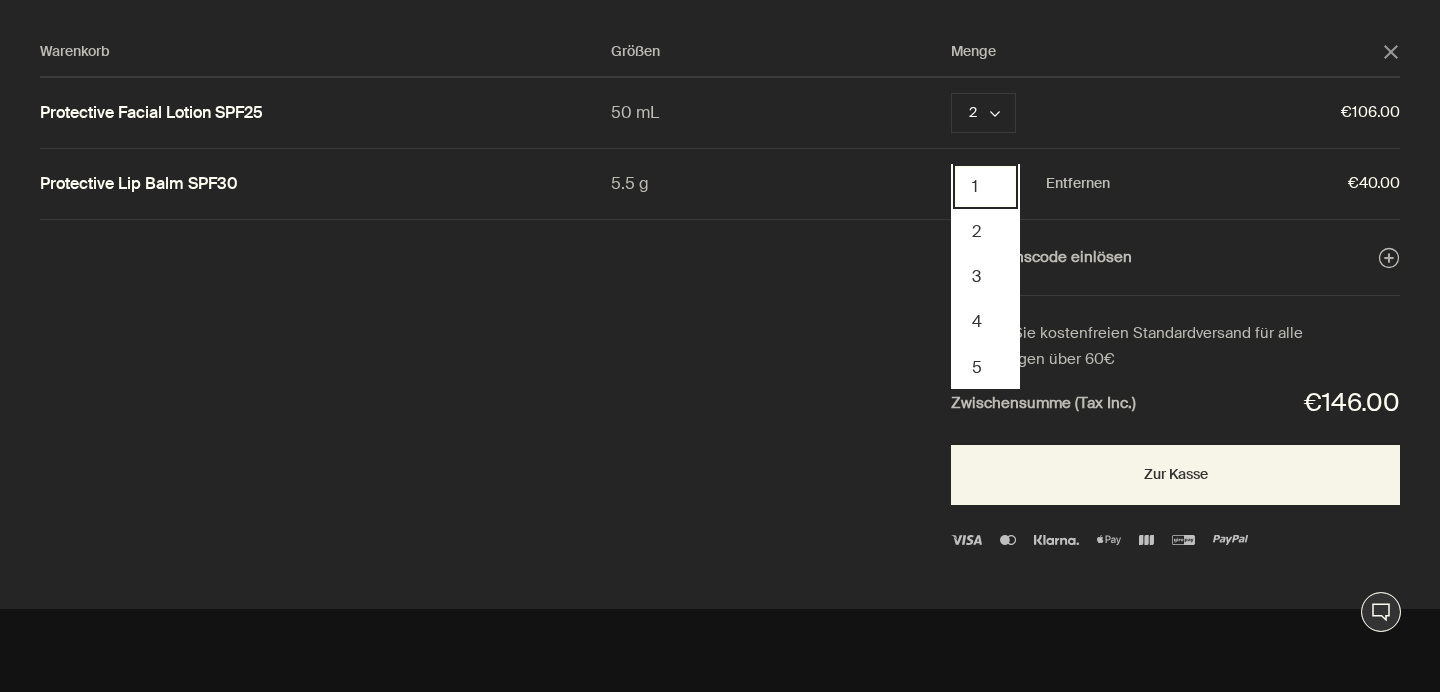 click on "1" at bounding box center (985, 186) 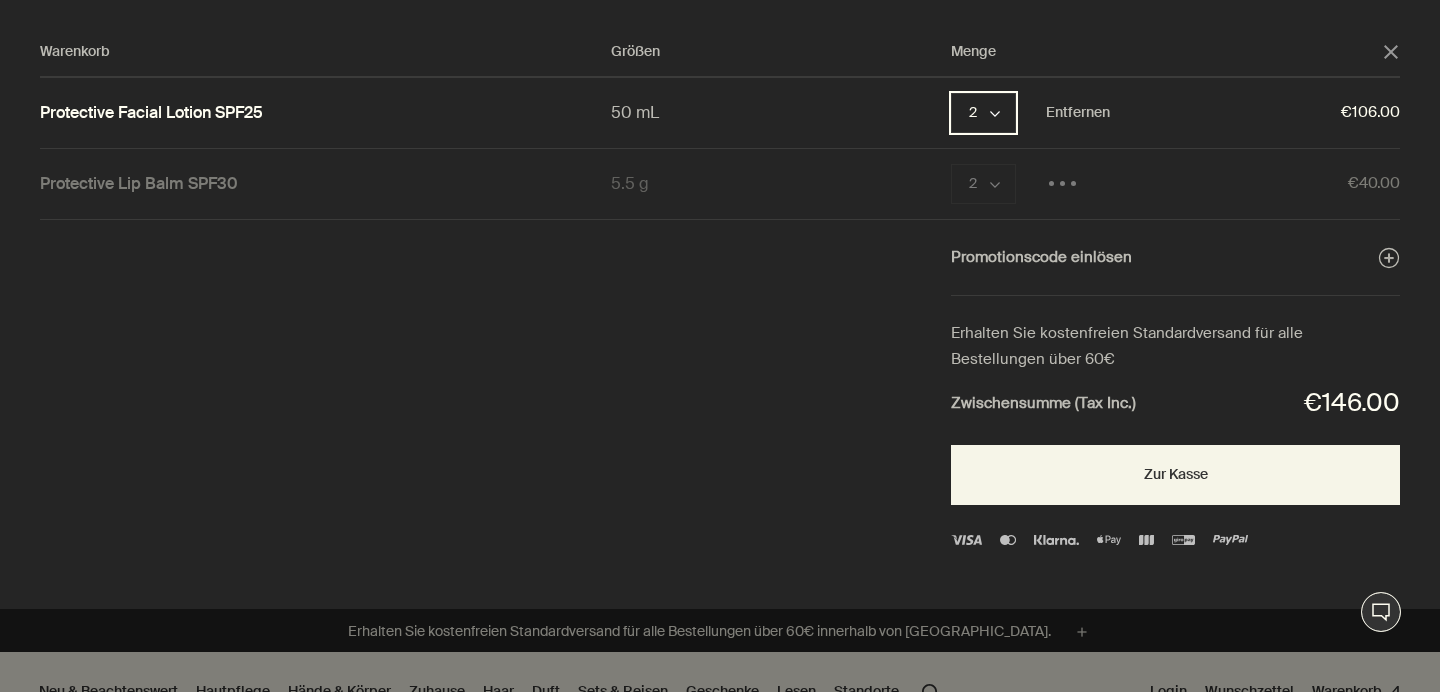 click on "chevron" 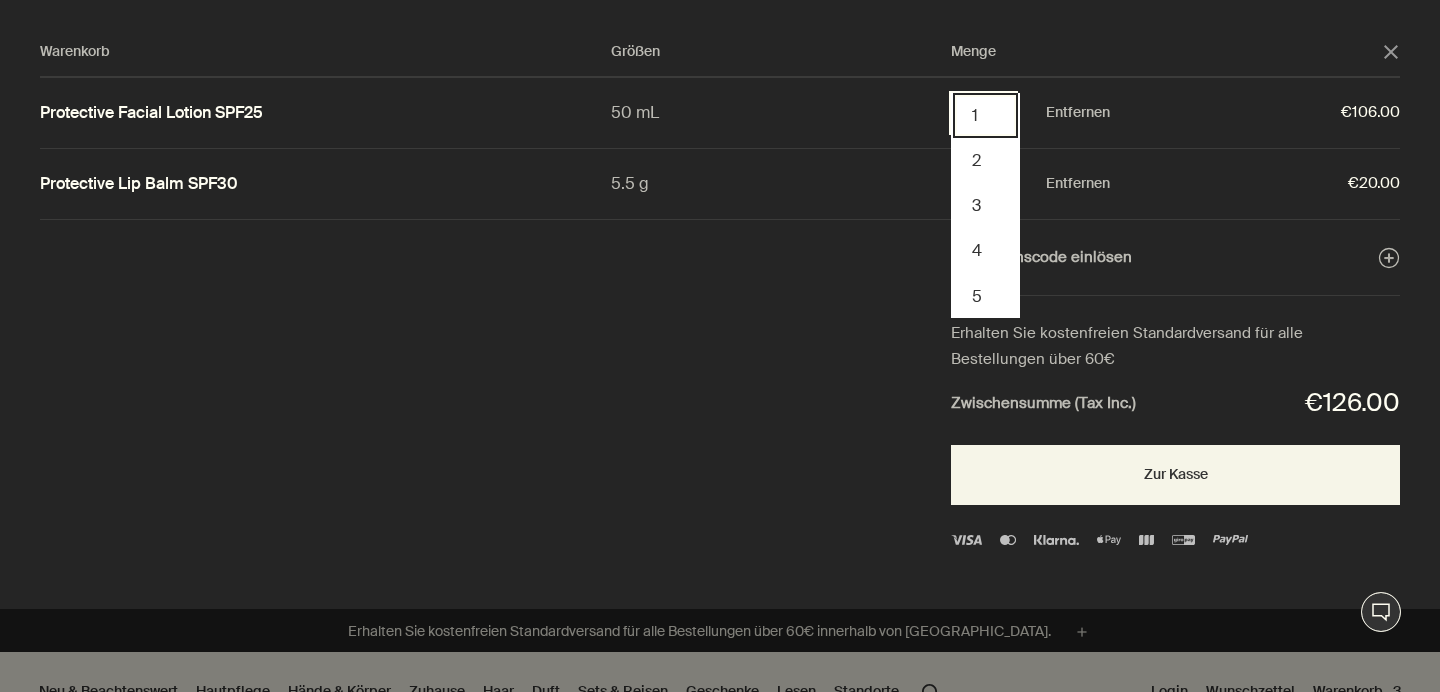 click on "1" at bounding box center (985, 115) 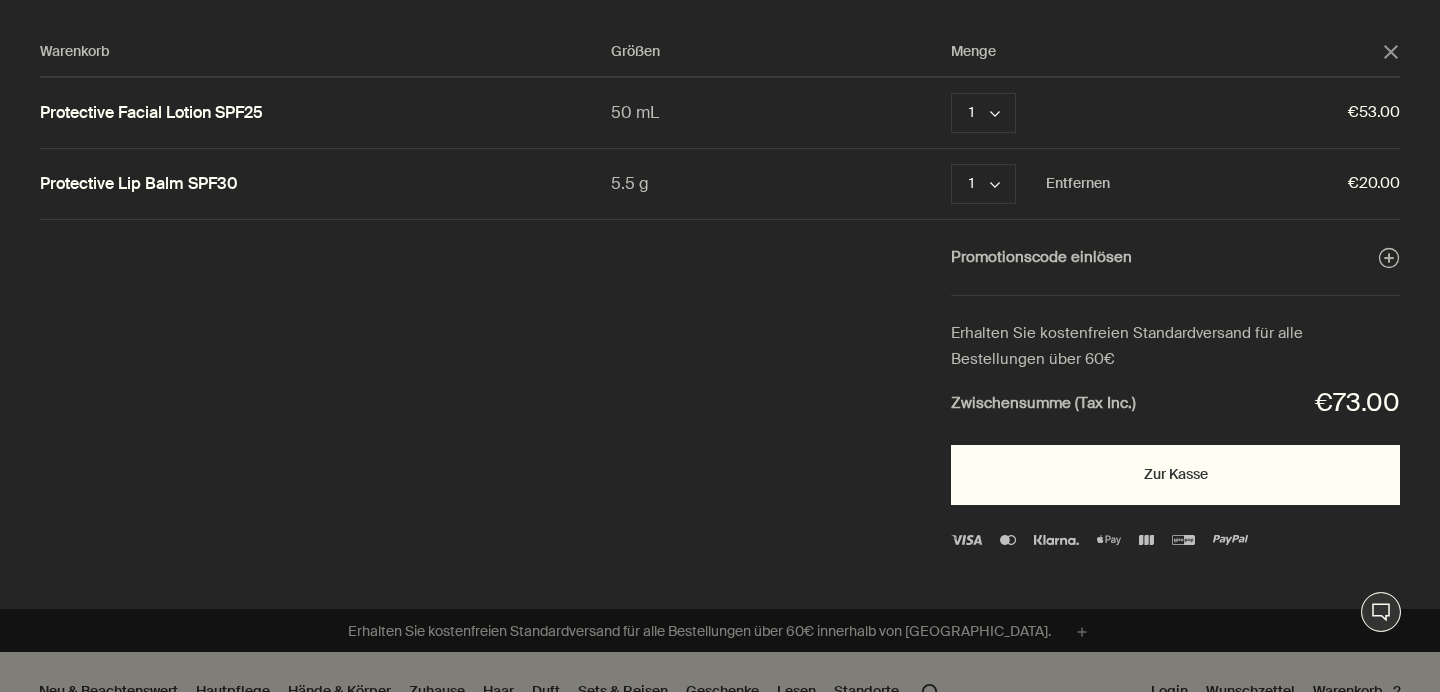 click on "Zur Kasse" at bounding box center [1175, 475] 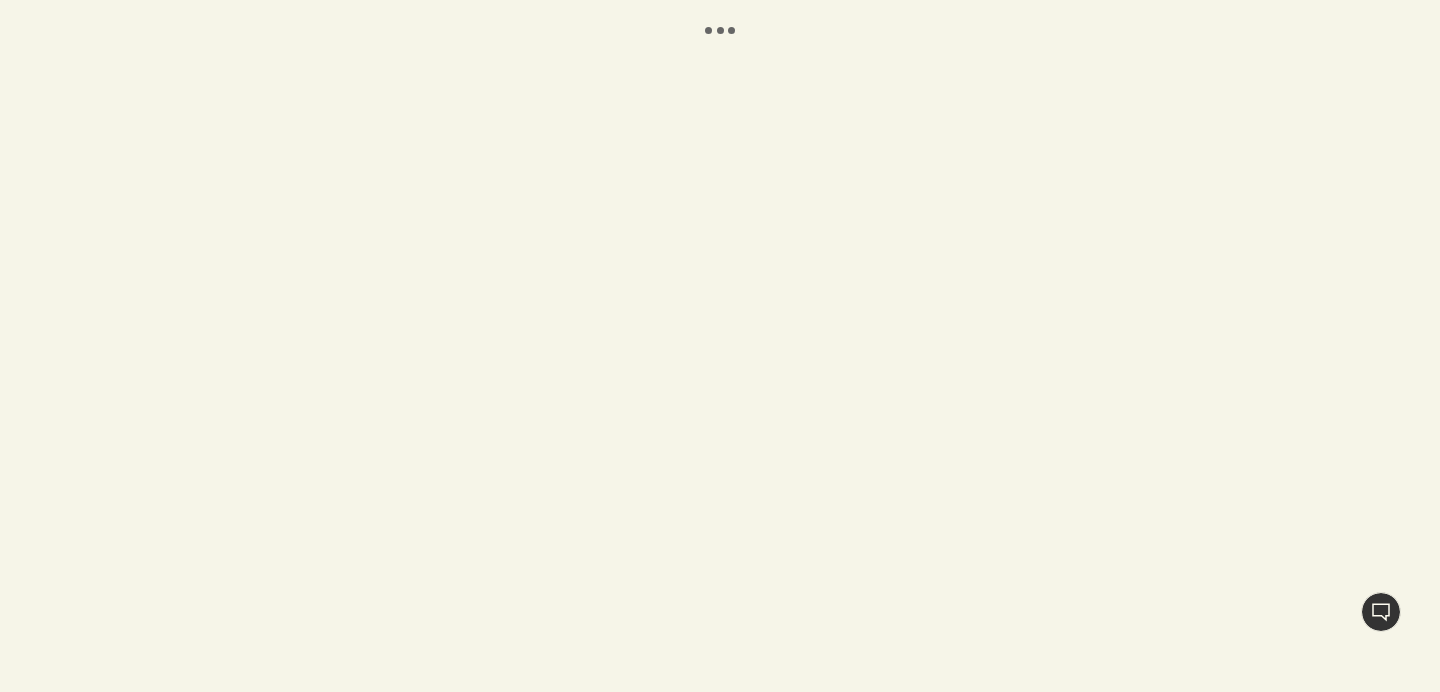 scroll, scrollTop: 0, scrollLeft: 0, axis: both 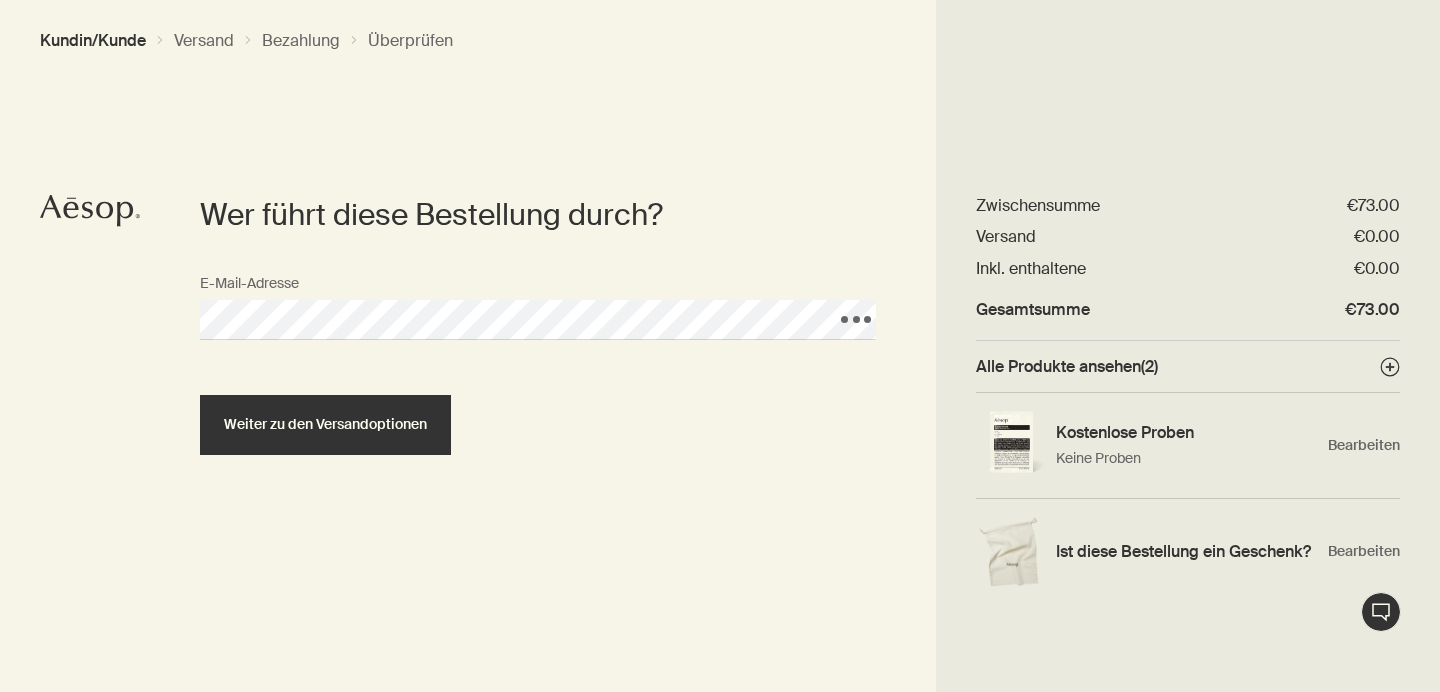 click on "Weiter zu den Versandoptionen" at bounding box center [325, 425] 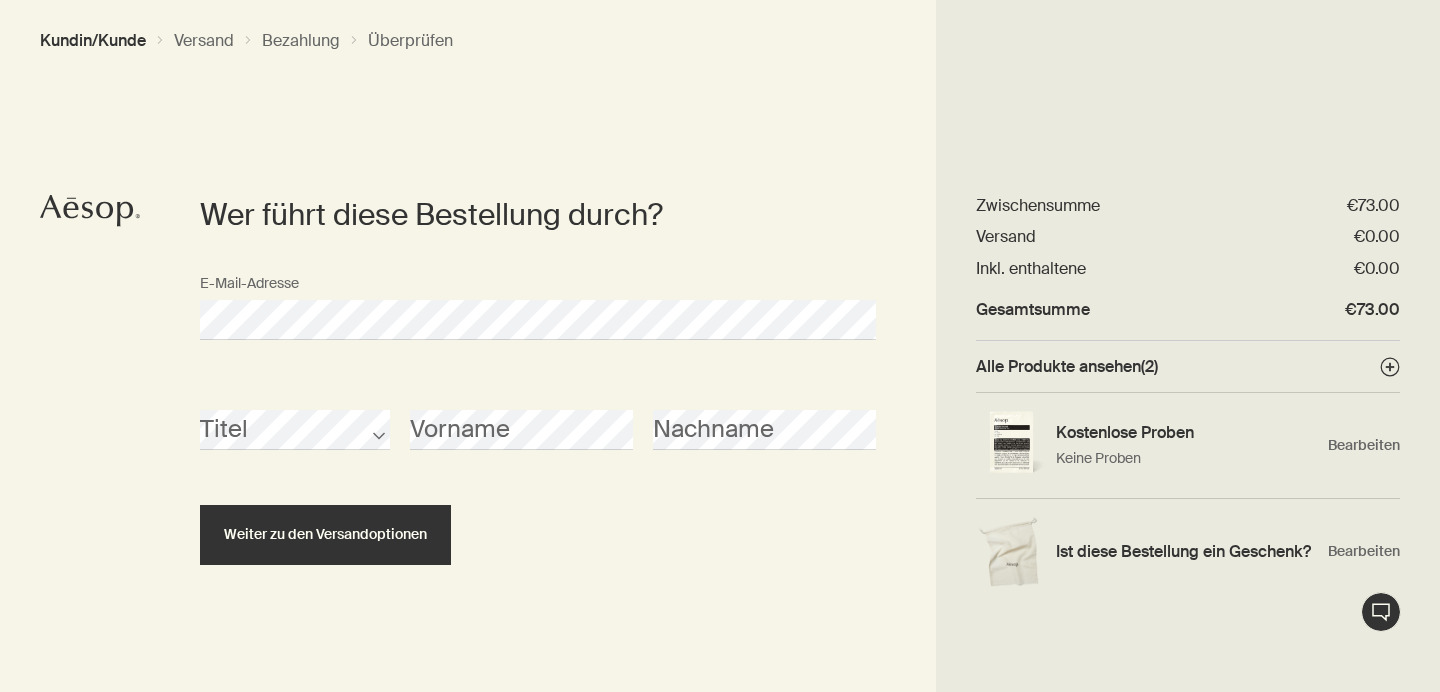 scroll, scrollTop: 6, scrollLeft: 0, axis: vertical 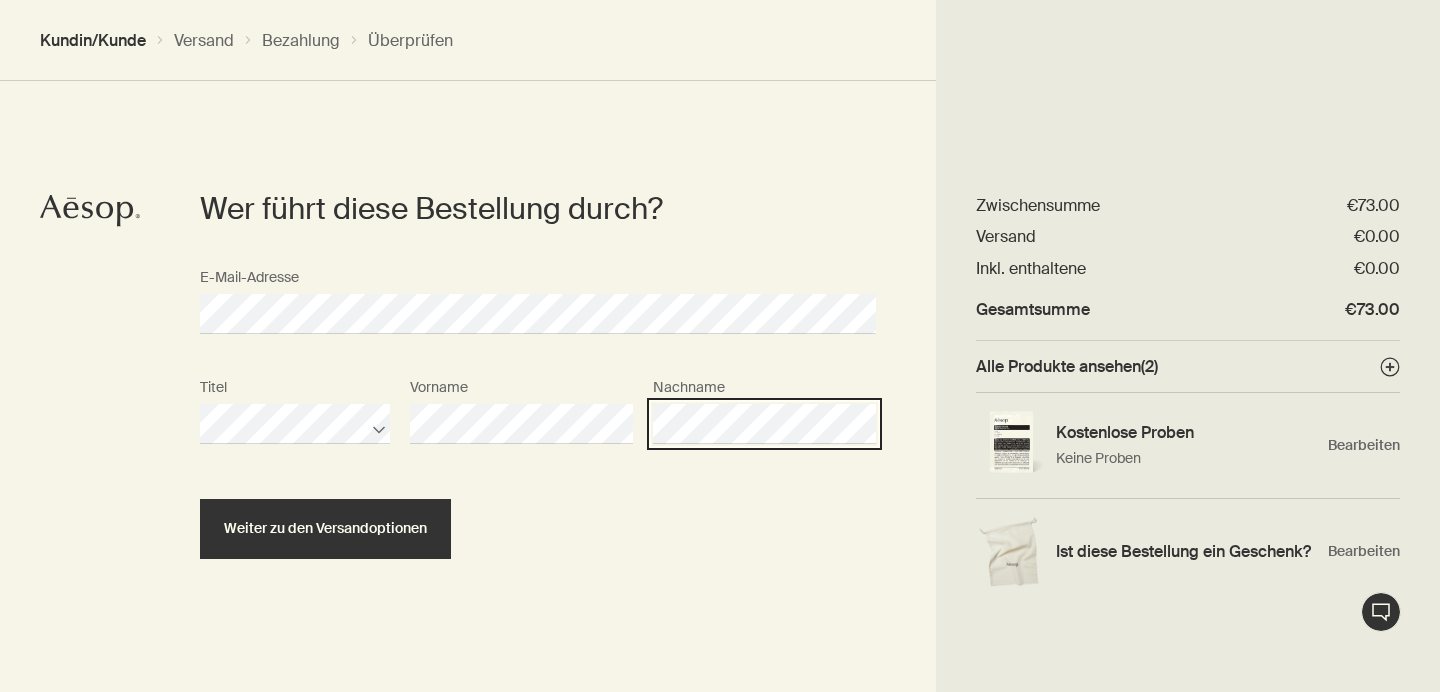 click on "Weiter zu den Versandoptionen" at bounding box center [325, 529] 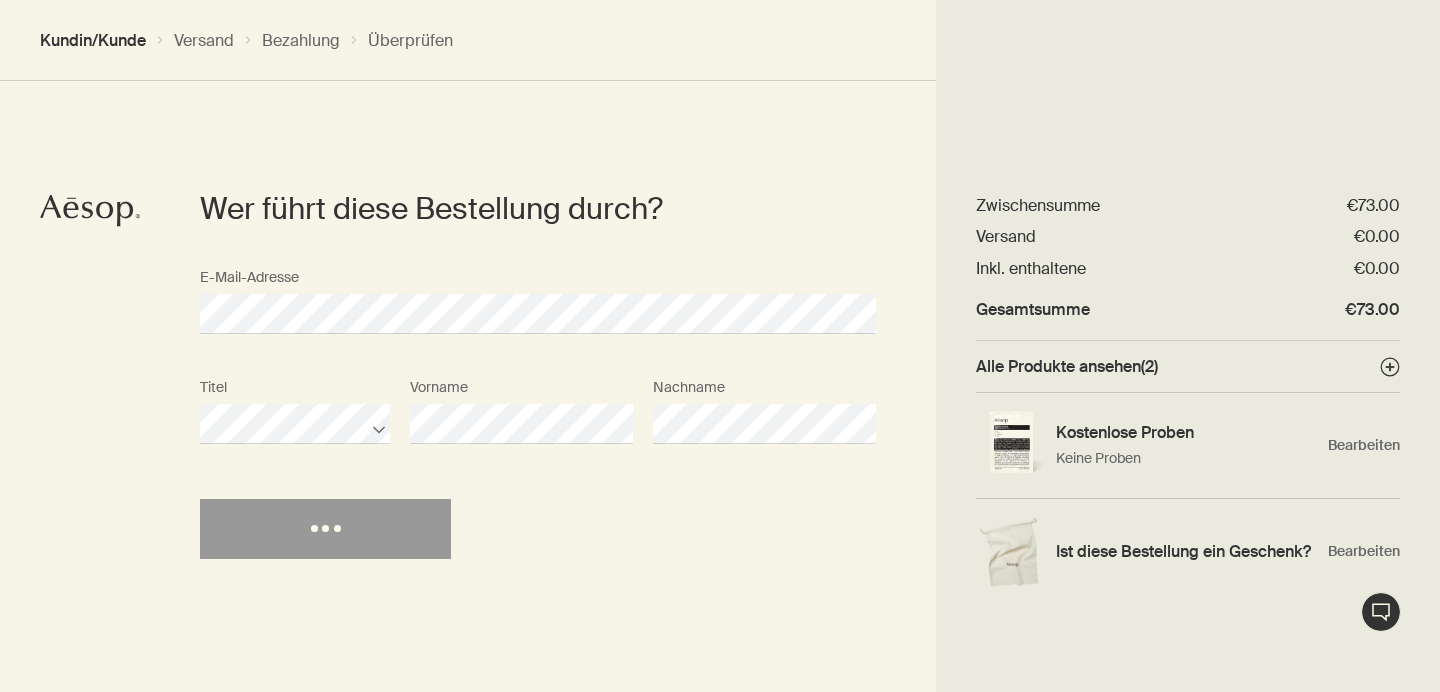 select on "DE" 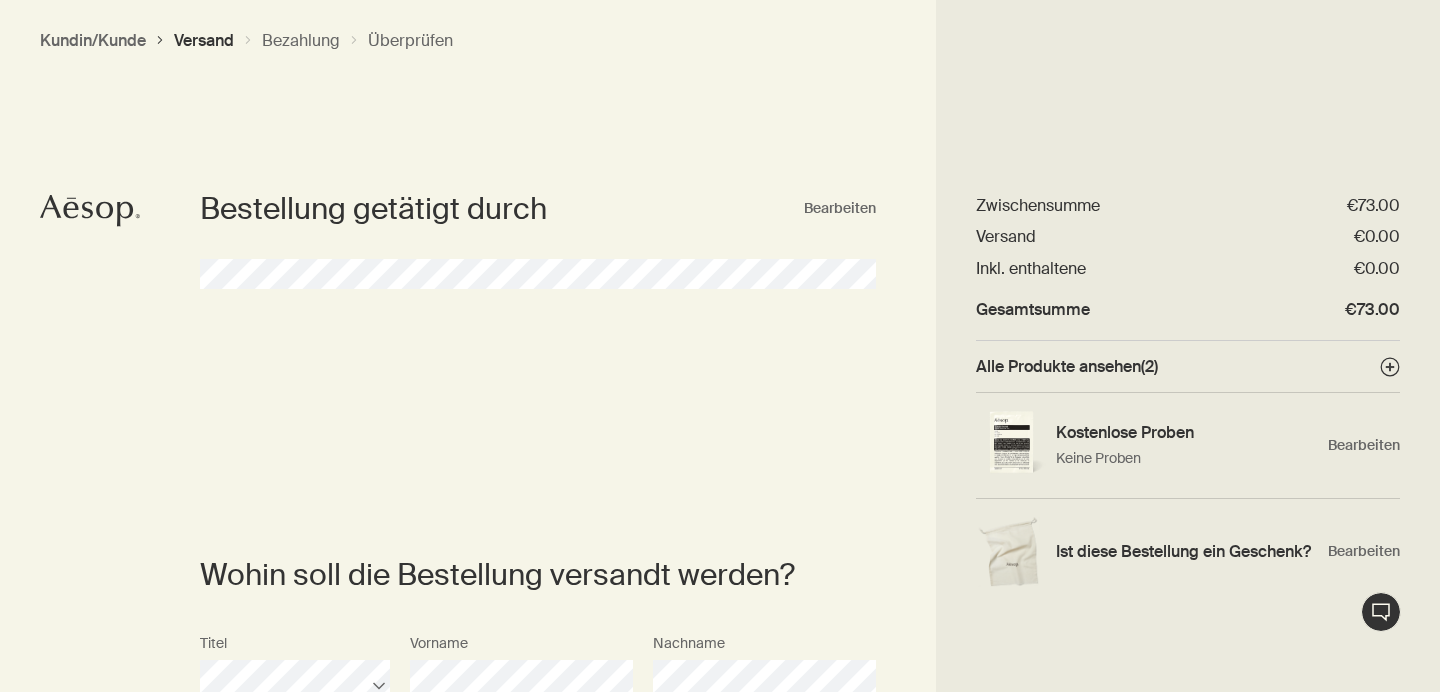 scroll, scrollTop: 0, scrollLeft: 0, axis: both 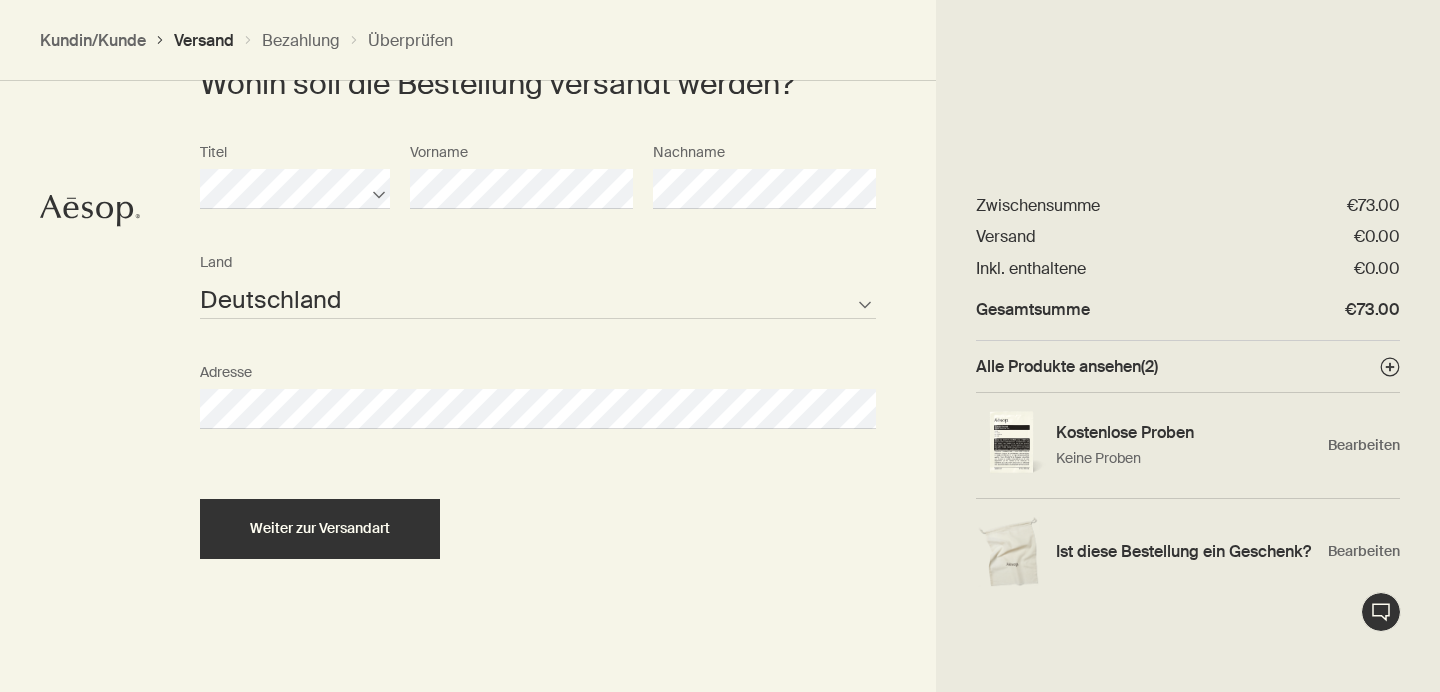 select on "DE" 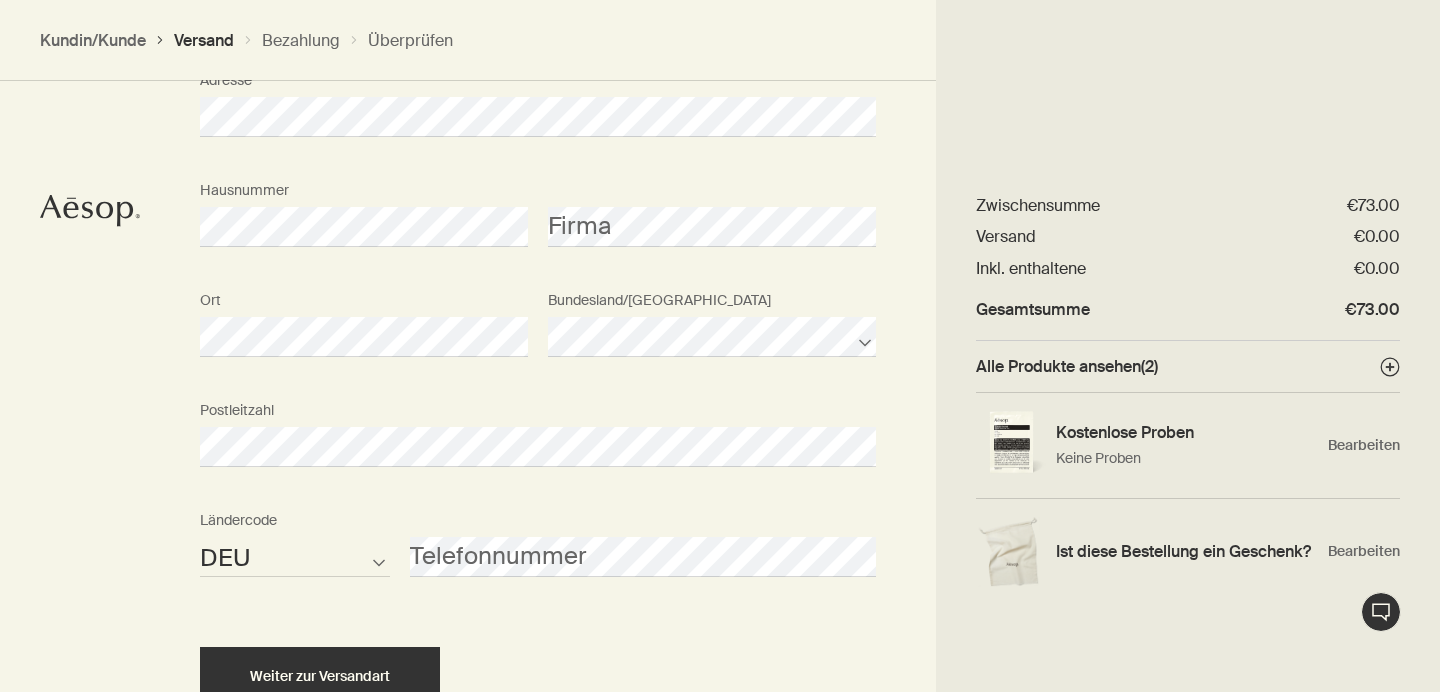 scroll, scrollTop: 1019, scrollLeft: 0, axis: vertical 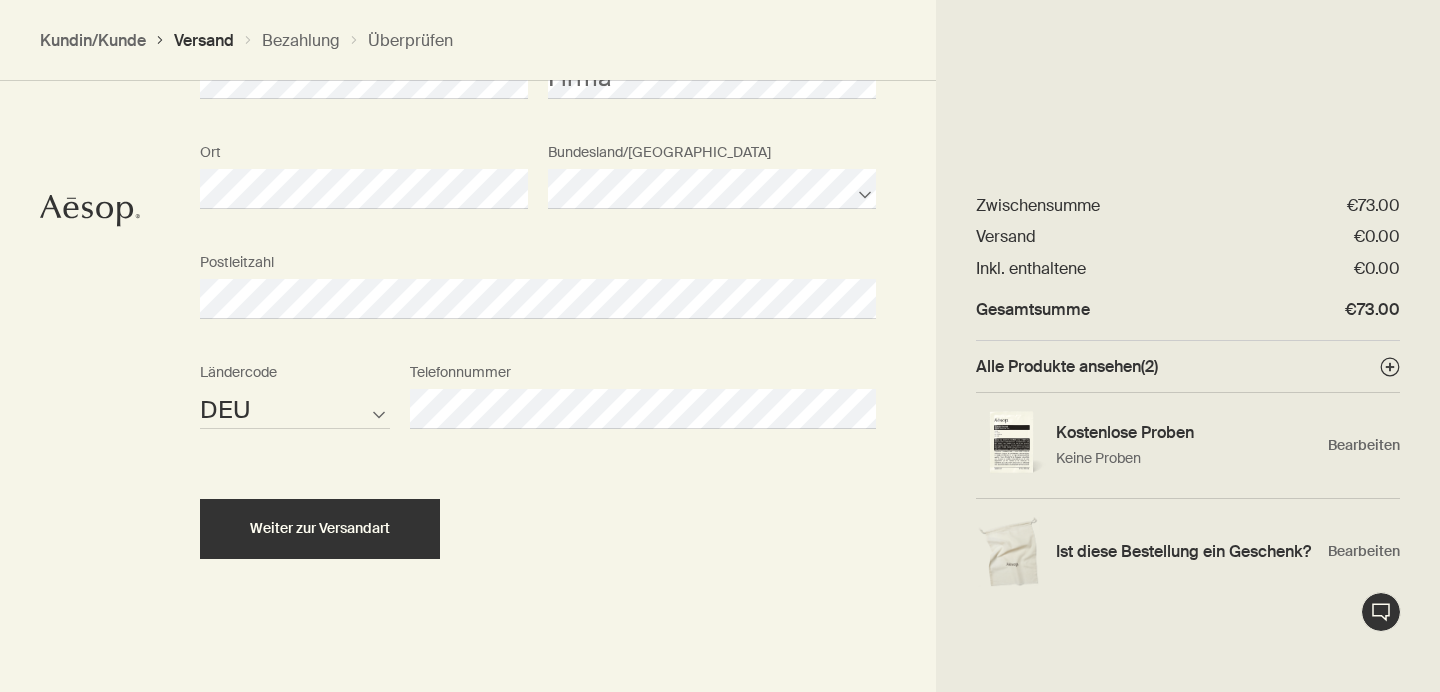 click on "Weiter zur Versandart" at bounding box center [538, 511] 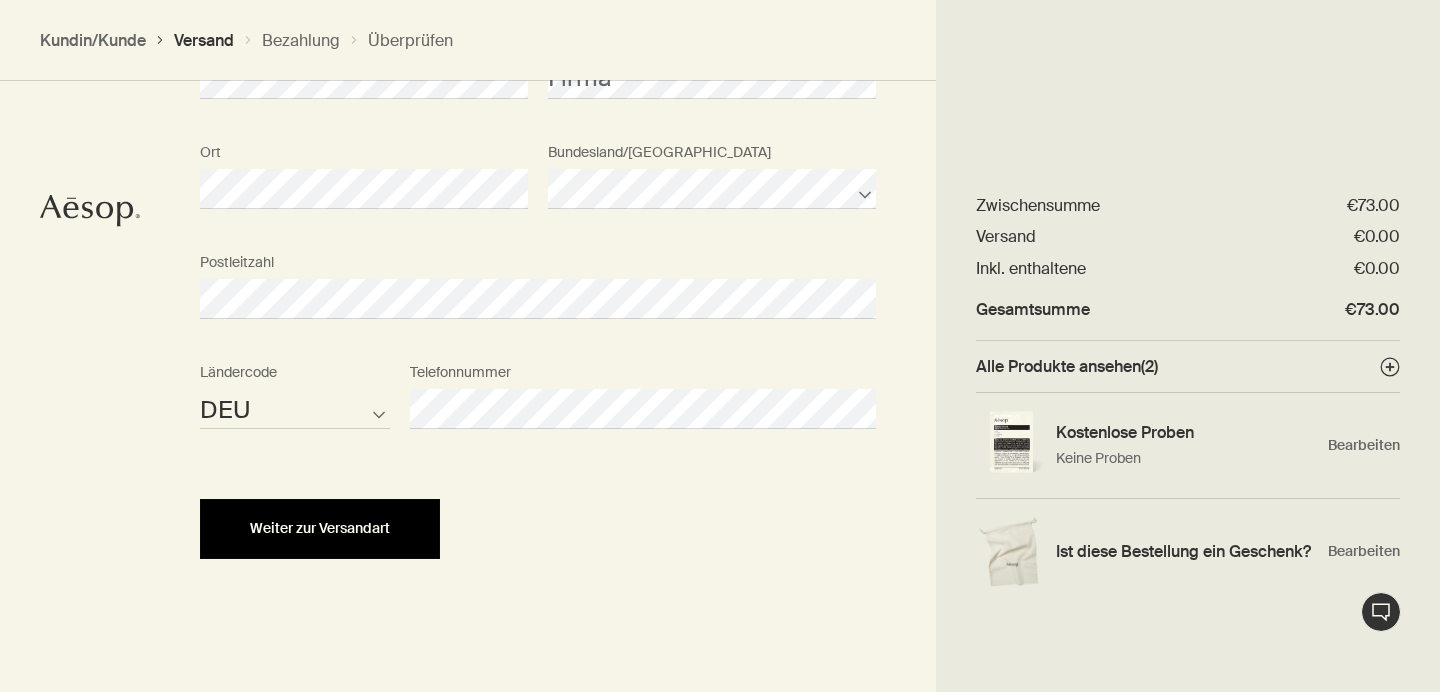 click on "Weiter zur Versandart" at bounding box center (320, 528) 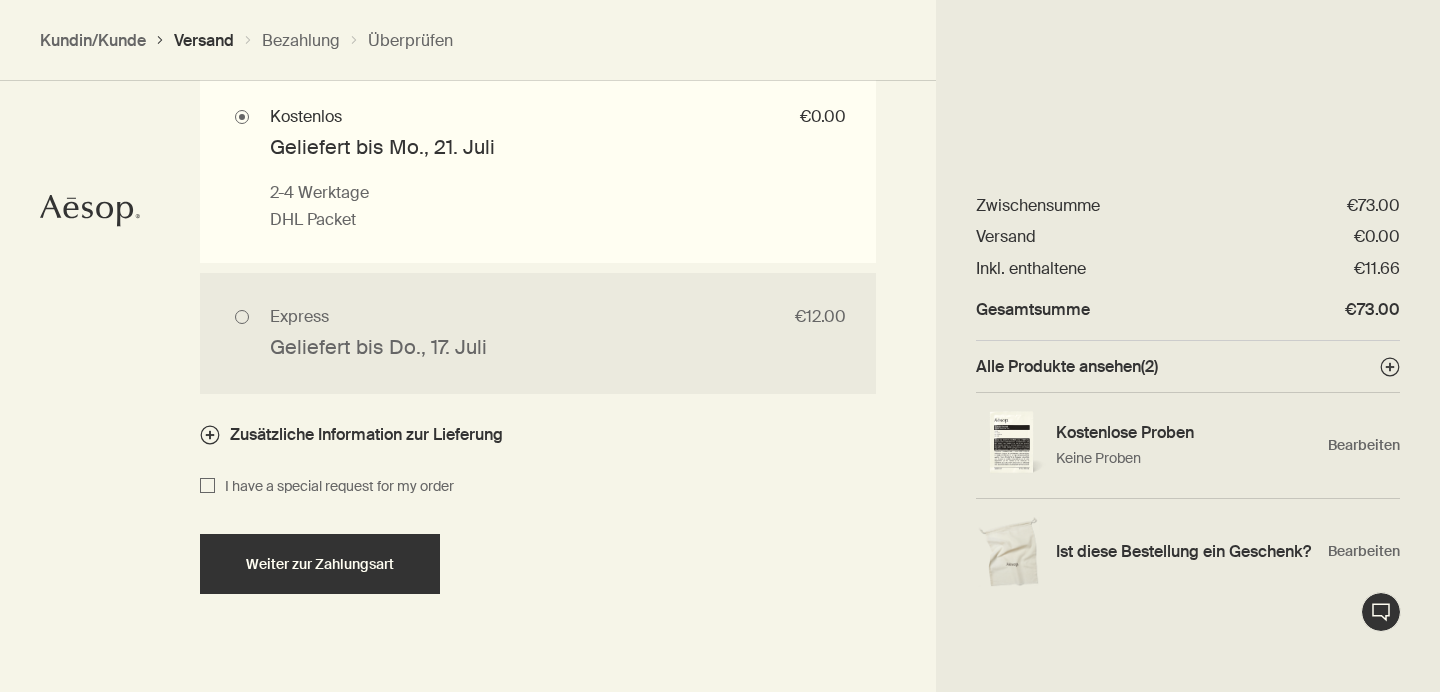 scroll, scrollTop: 1513, scrollLeft: 0, axis: vertical 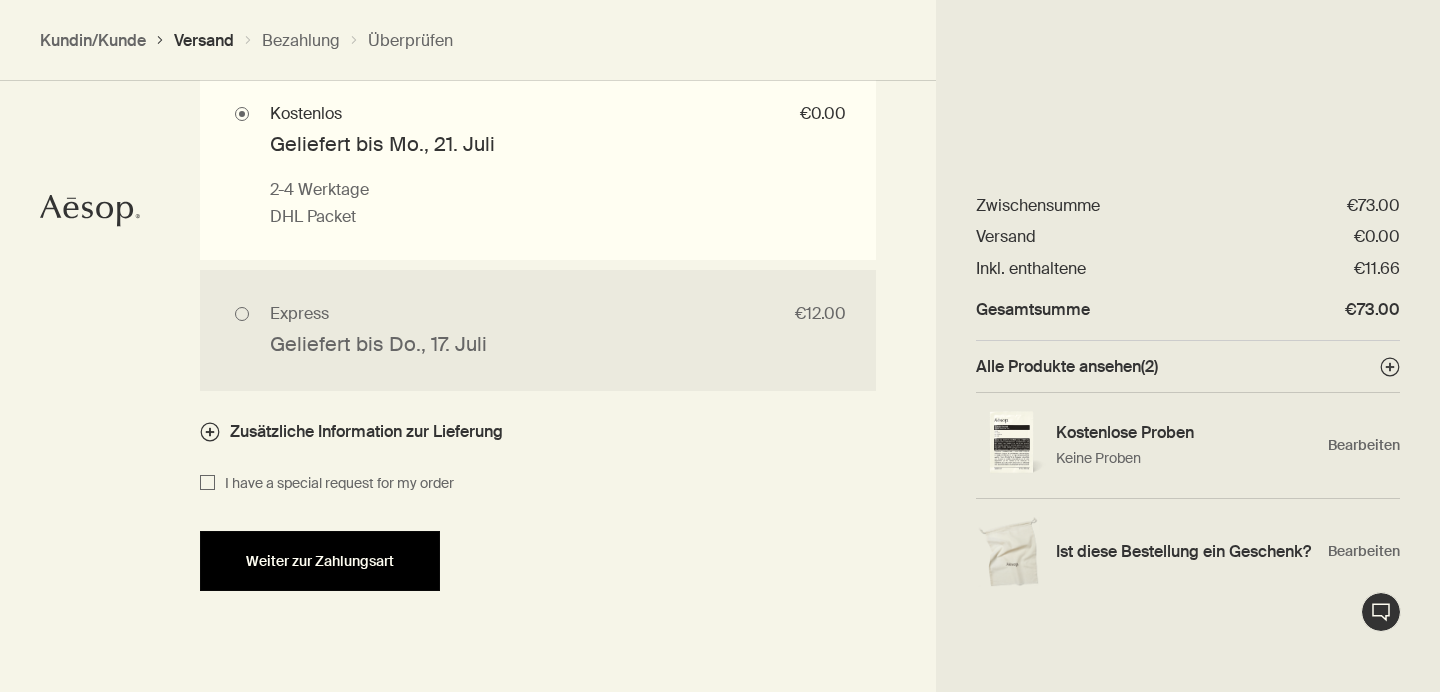 click on "Weiter zur Zahlungsart" at bounding box center (320, 561) 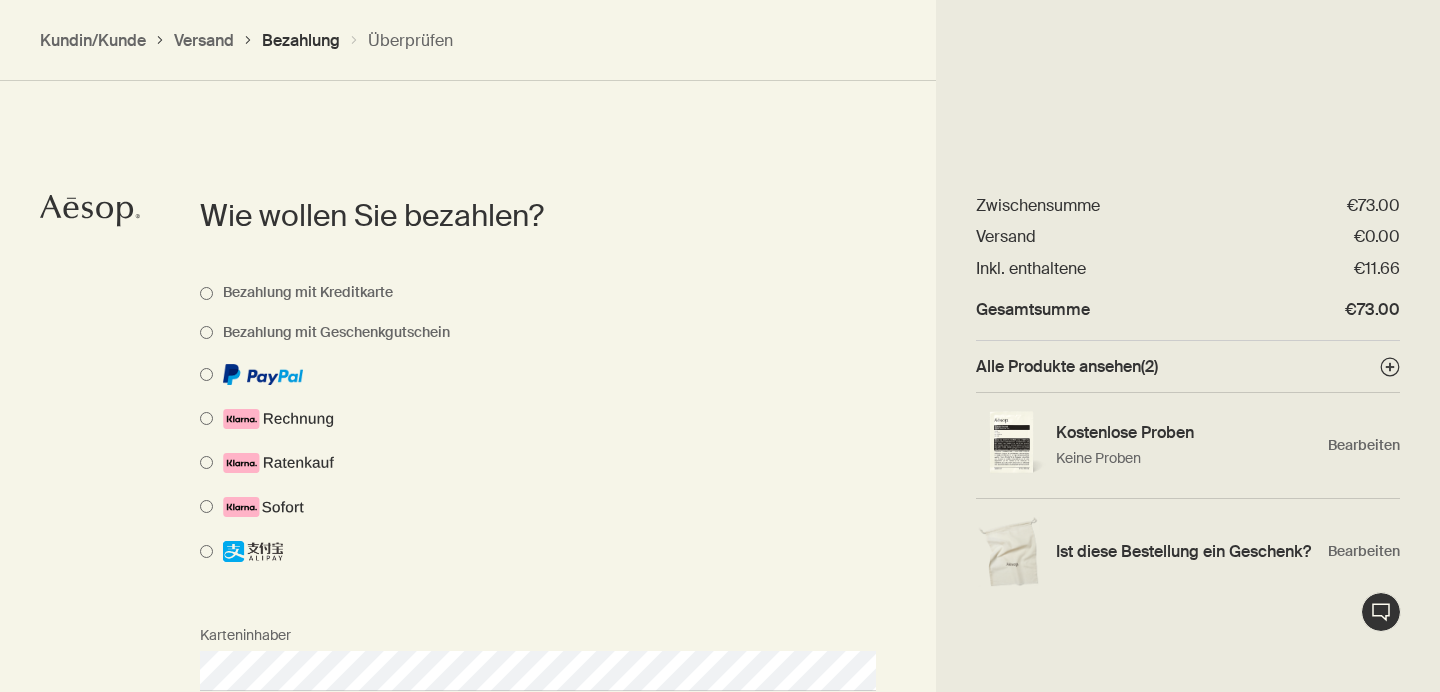 scroll, scrollTop: 1001, scrollLeft: 0, axis: vertical 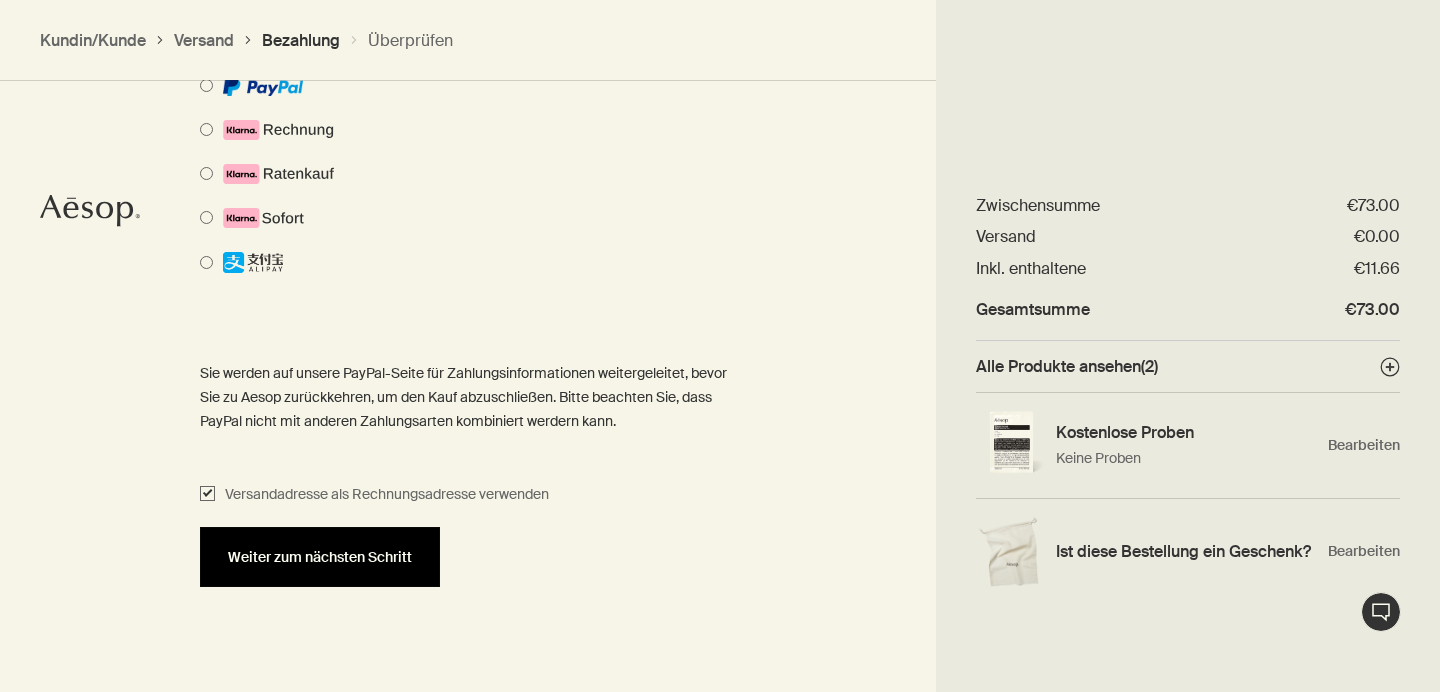 click on "Weiter zum nächsten Schritt" at bounding box center [320, 557] 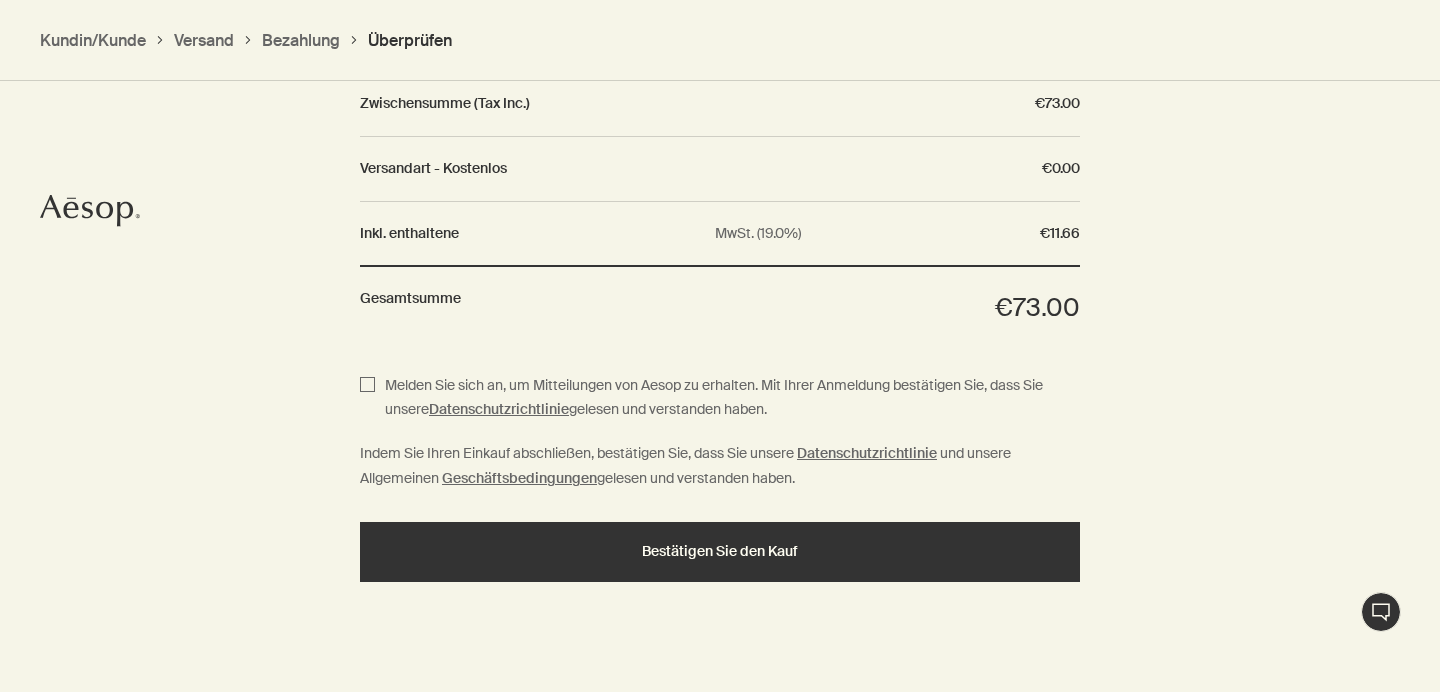 scroll, scrollTop: 2016, scrollLeft: 0, axis: vertical 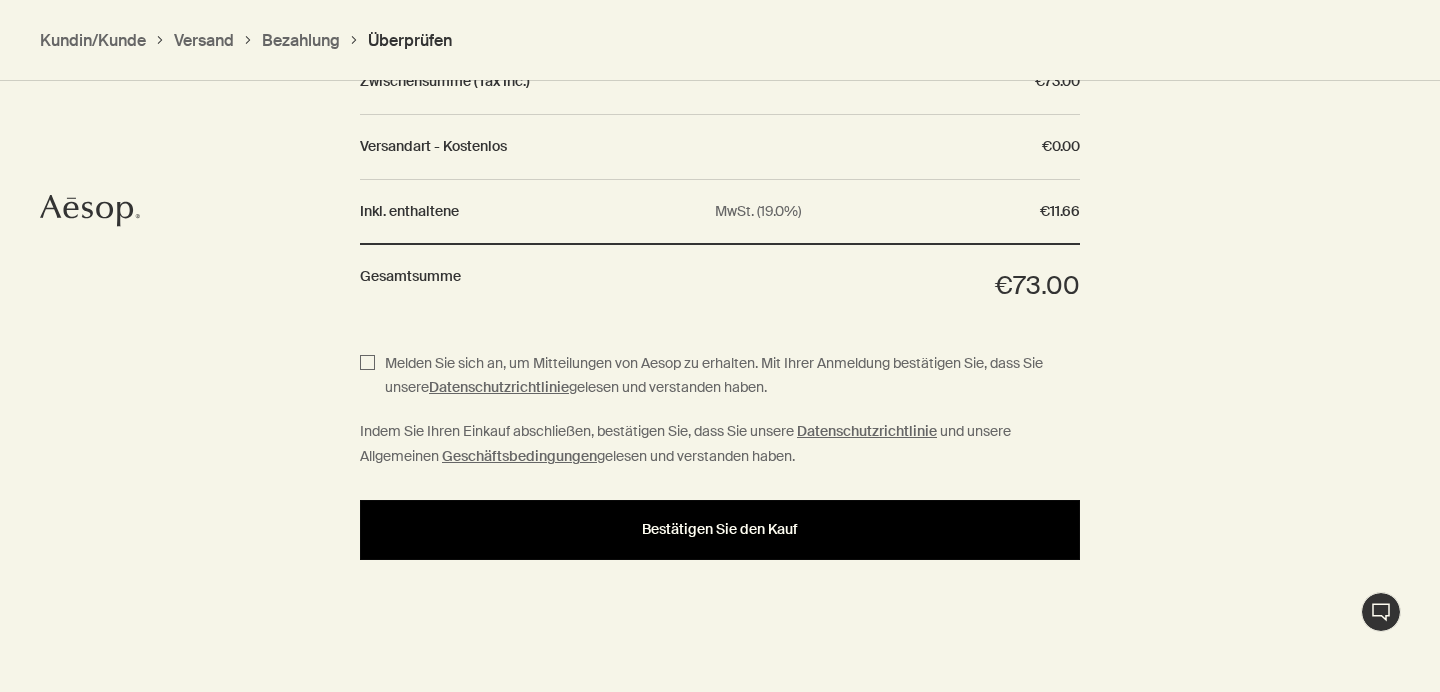 click on "Bestätigen Sie den Kauf" at bounding box center (720, 530) 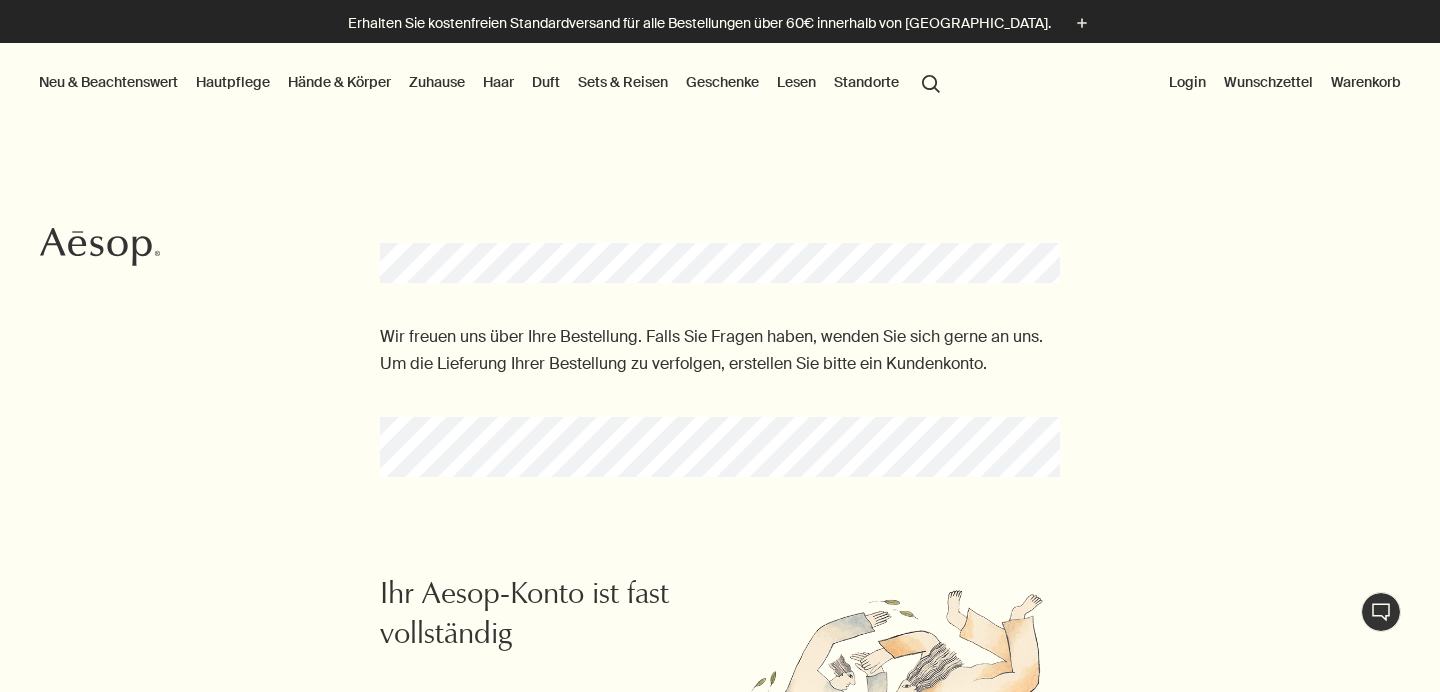 scroll, scrollTop: 0, scrollLeft: 0, axis: both 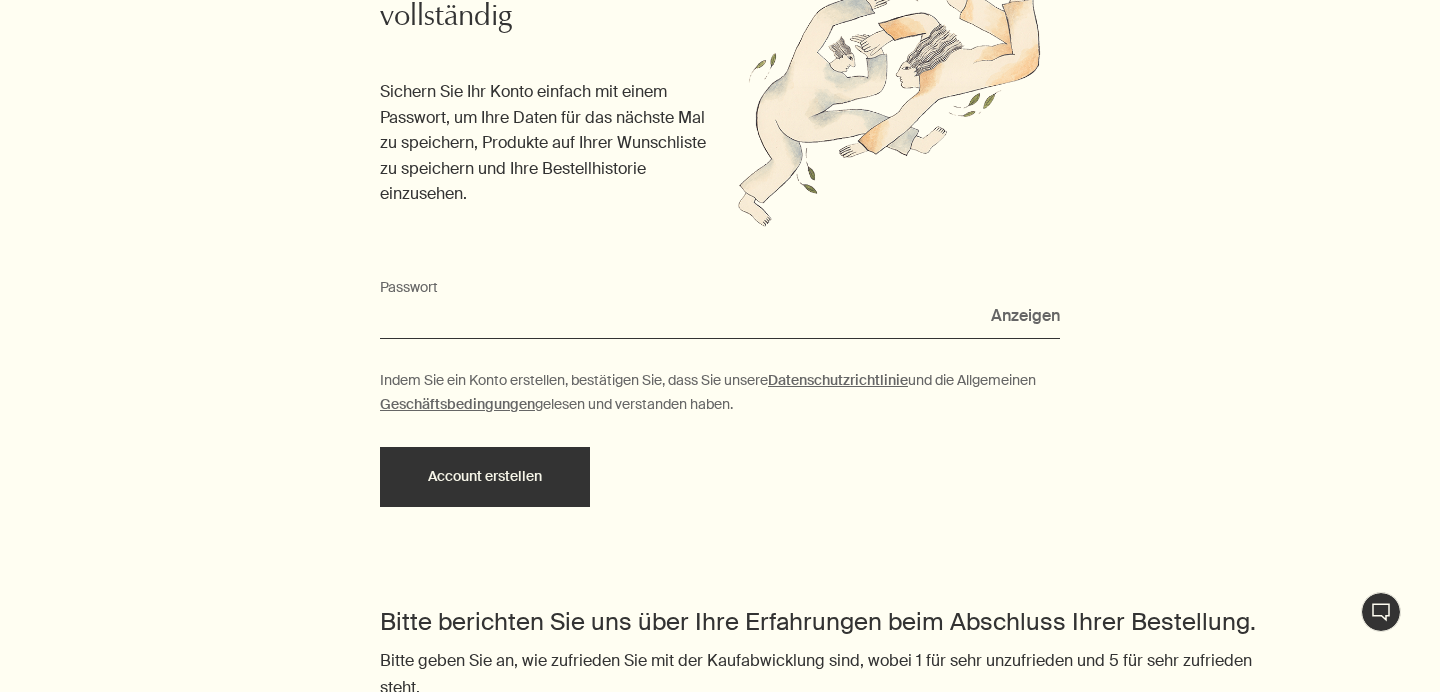 click on "Passwort" at bounding box center [720, 320] 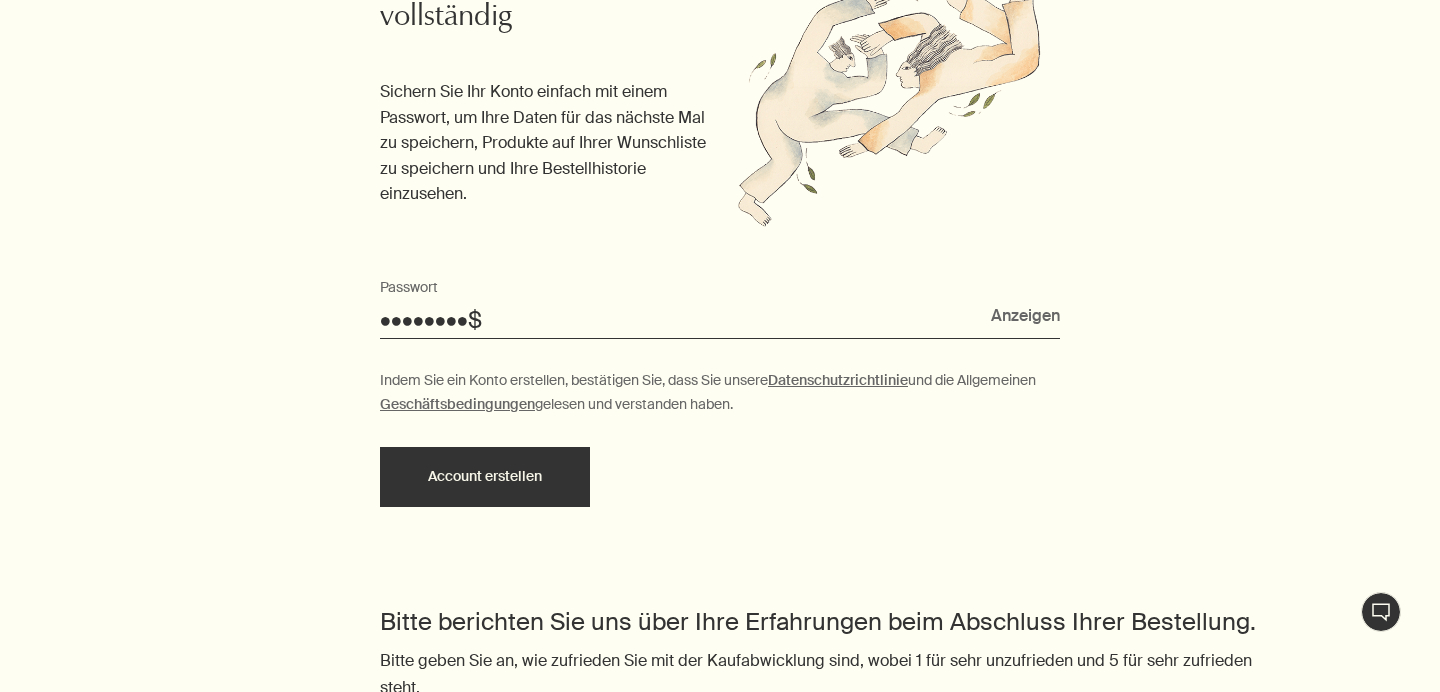 type on "••••••••$" 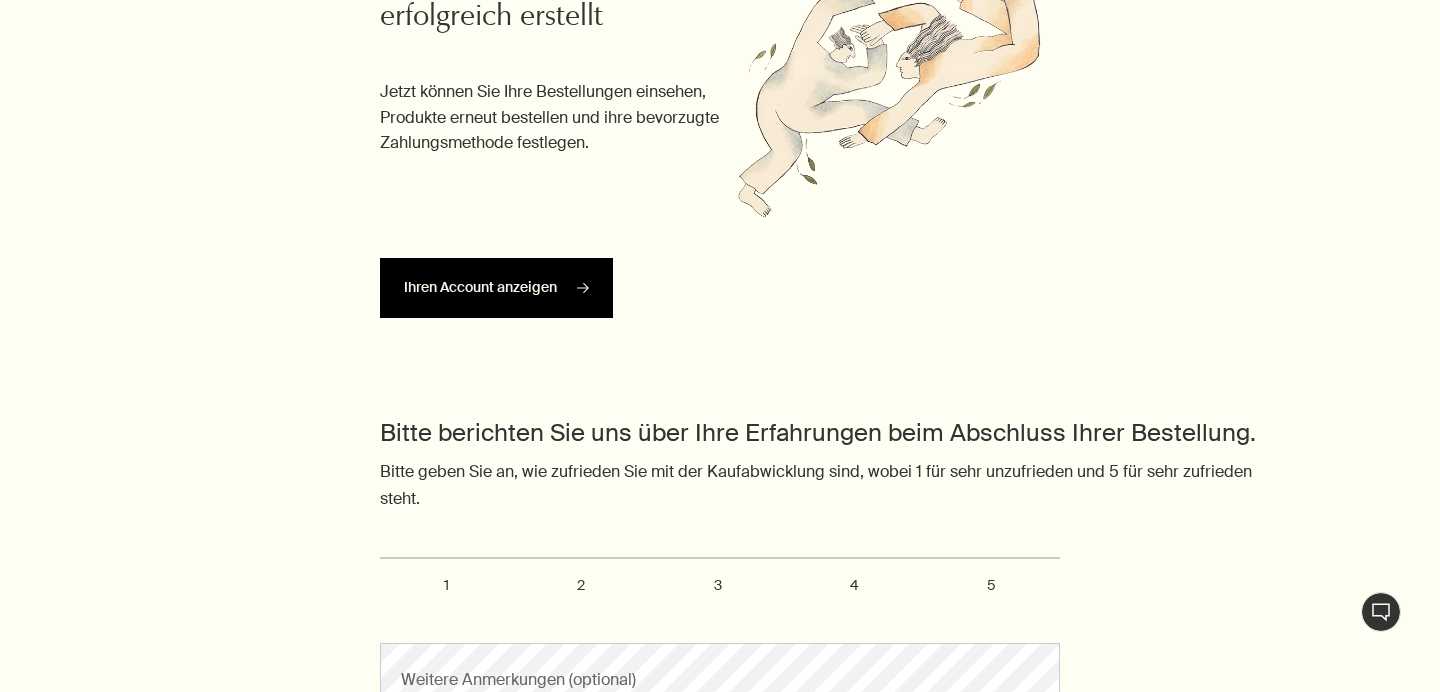 click on "Ihren Account anzeigen   rightArrow" at bounding box center [496, 288] 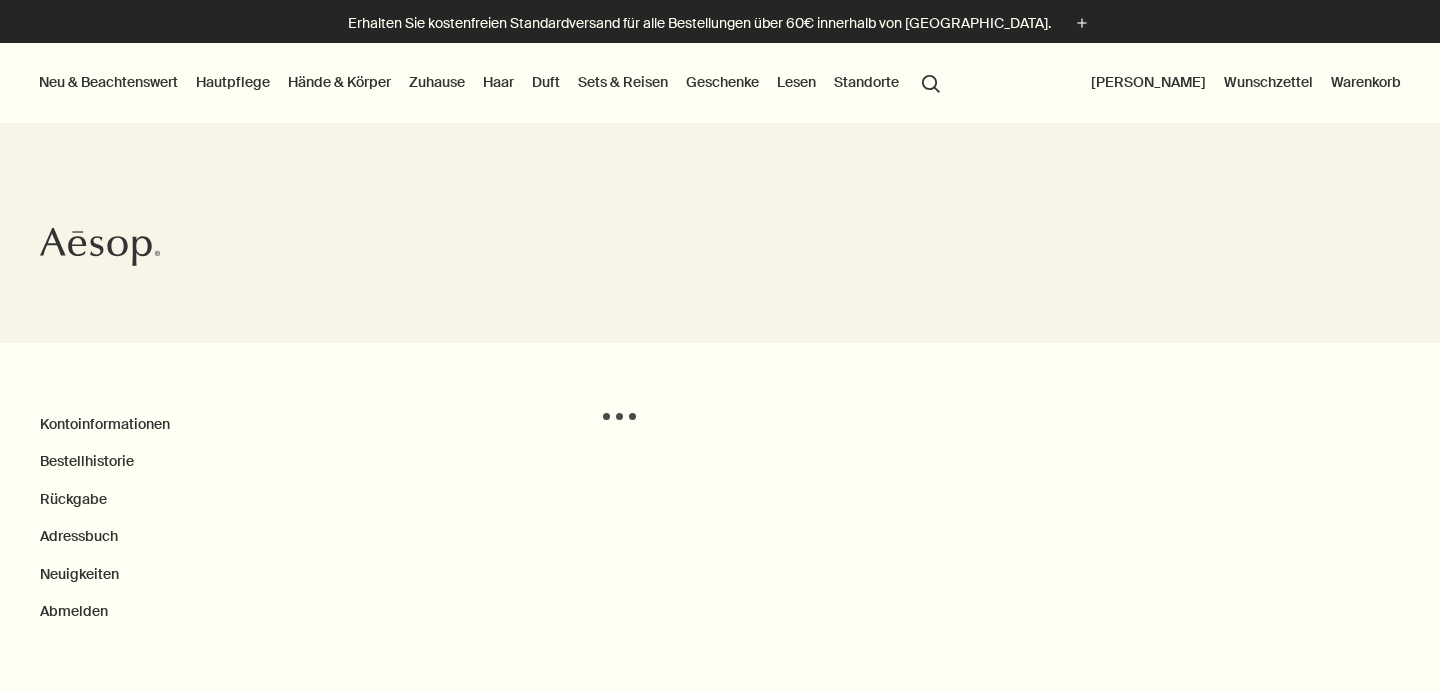 scroll, scrollTop: 0, scrollLeft: 0, axis: both 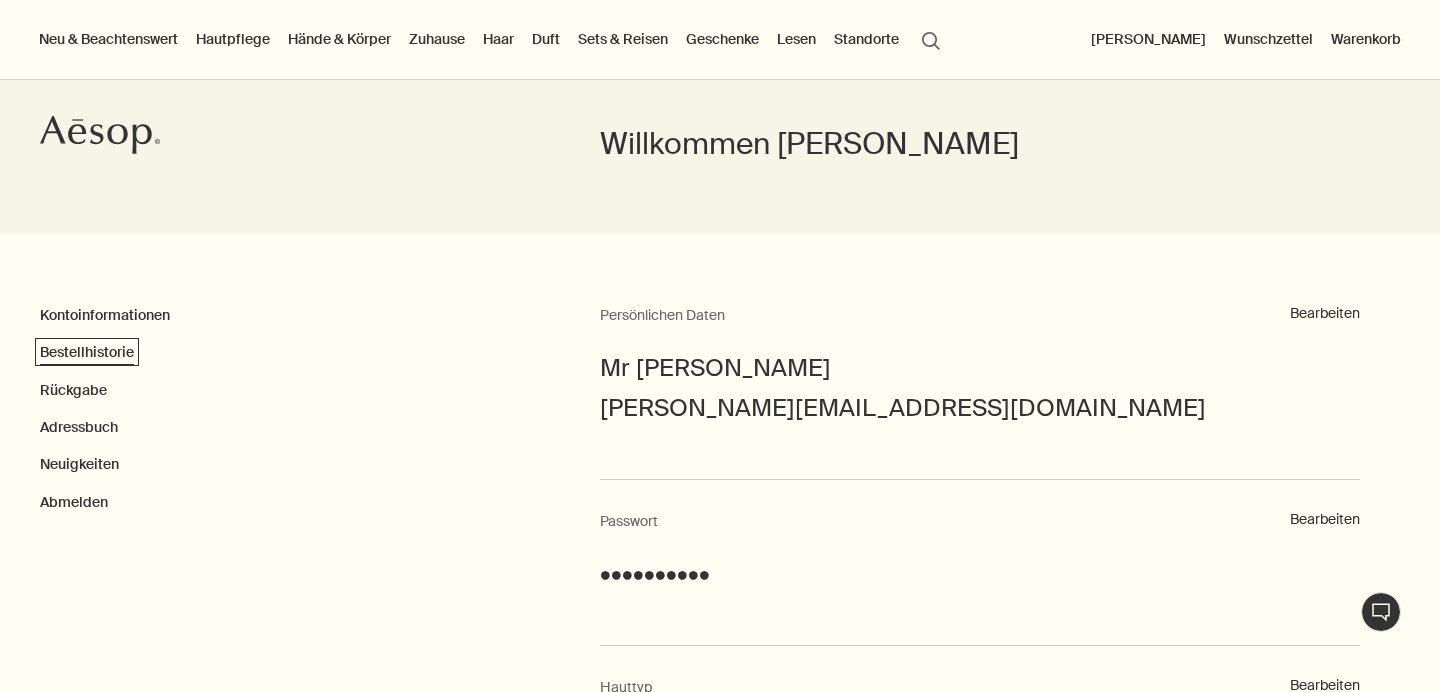 click on "Bestellhistorie" at bounding box center (87, 352) 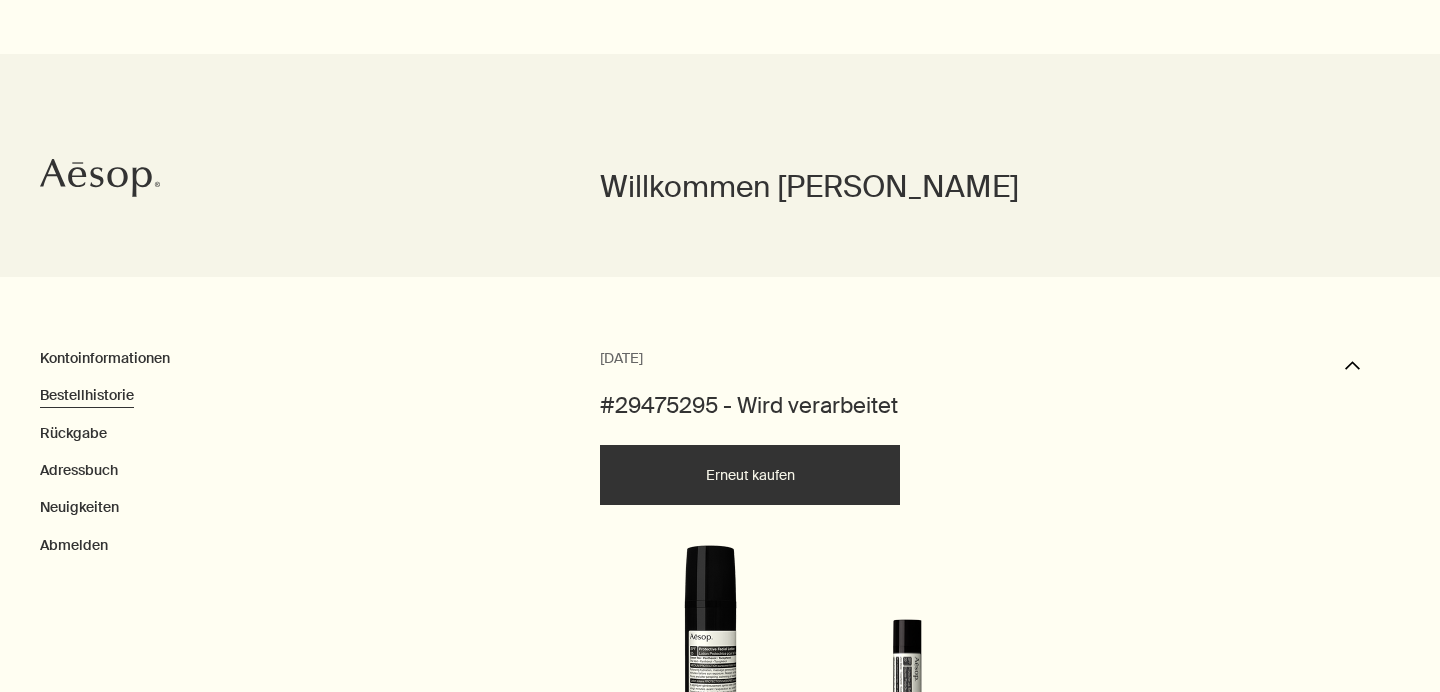 scroll, scrollTop: 0, scrollLeft: 0, axis: both 